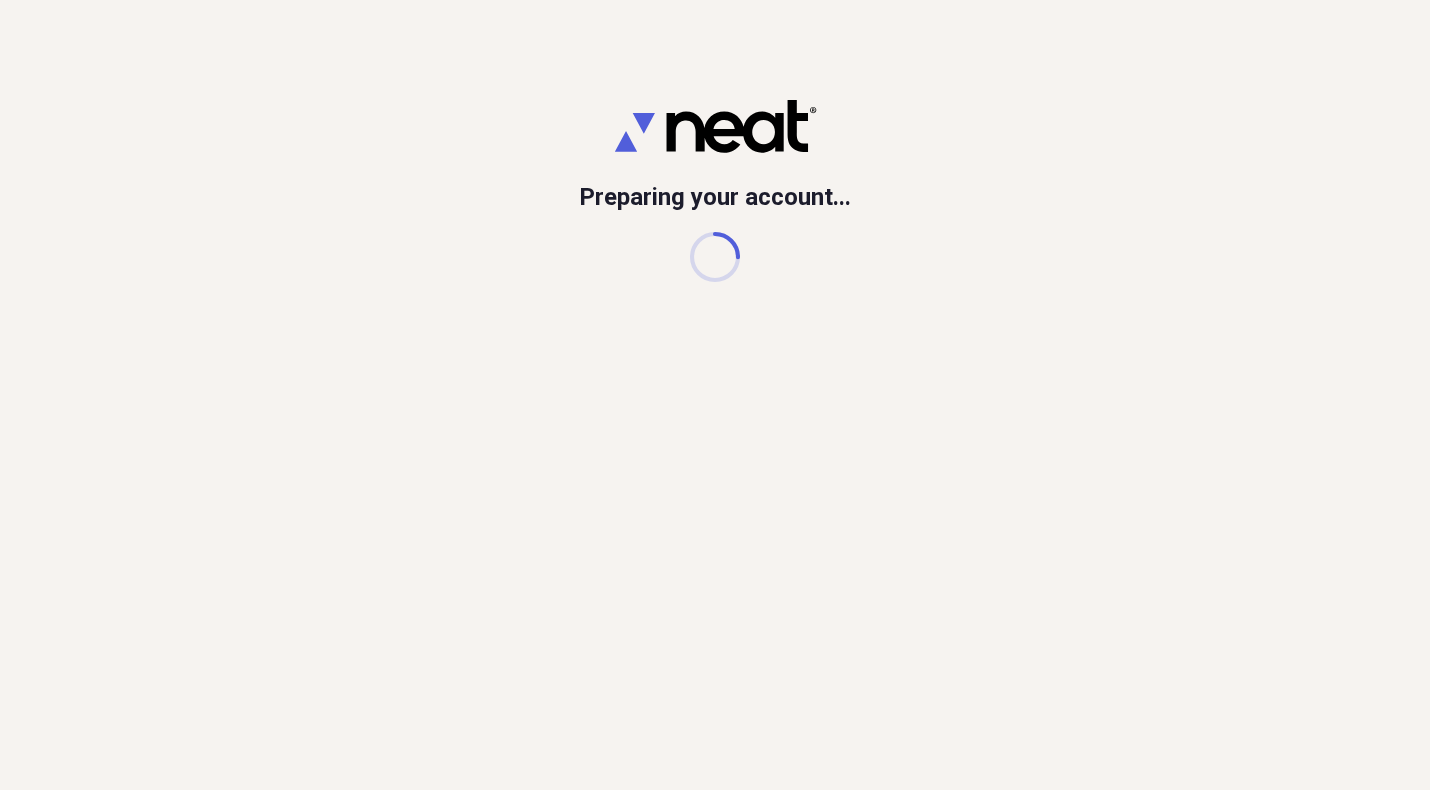 scroll, scrollTop: 0, scrollLeft: 0, axis: both 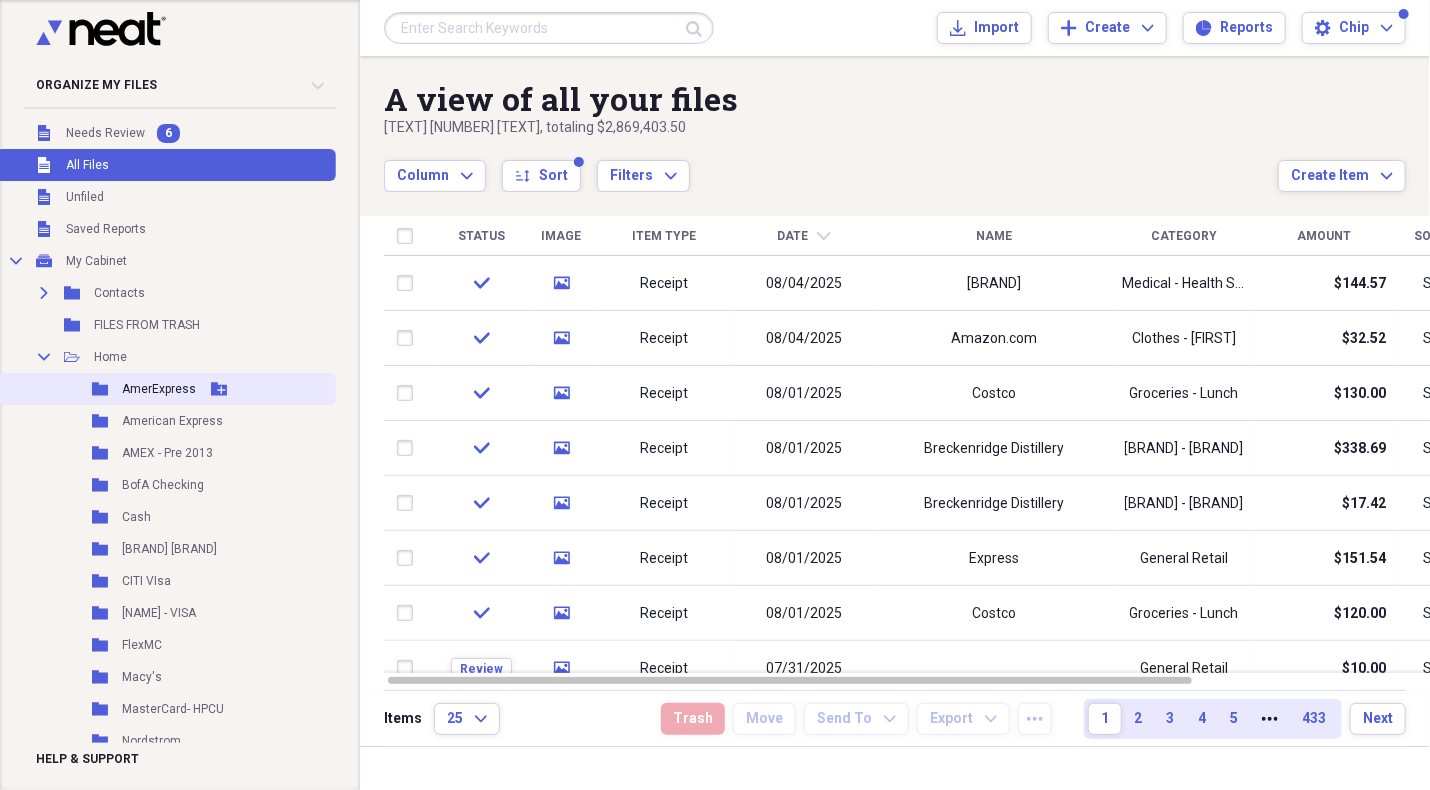 click on "AmerExpress" at bounding box center [159, 389] 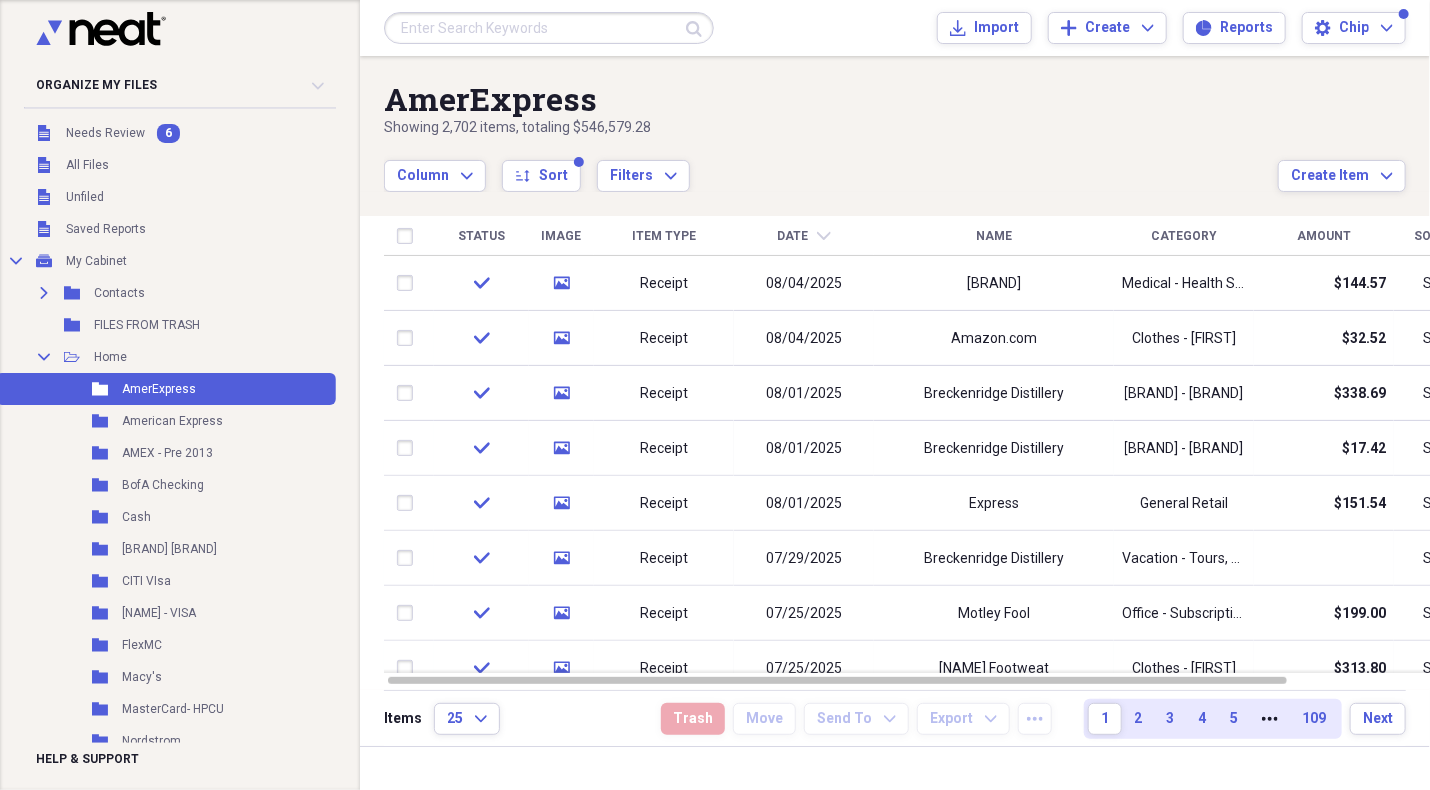 click on "Status" at bounding box center [481, 236] 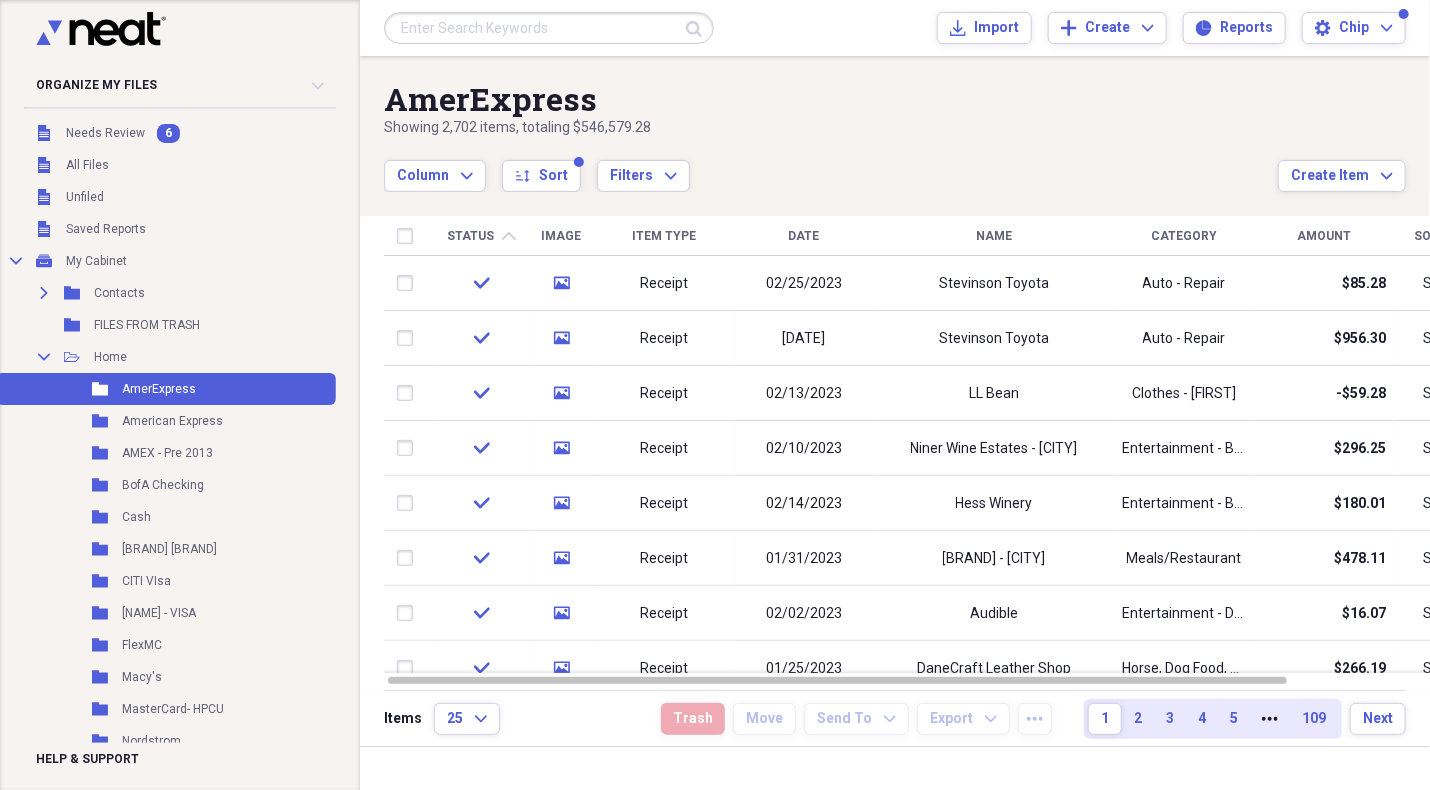 click on "Status" at bounding box center (470, 236) 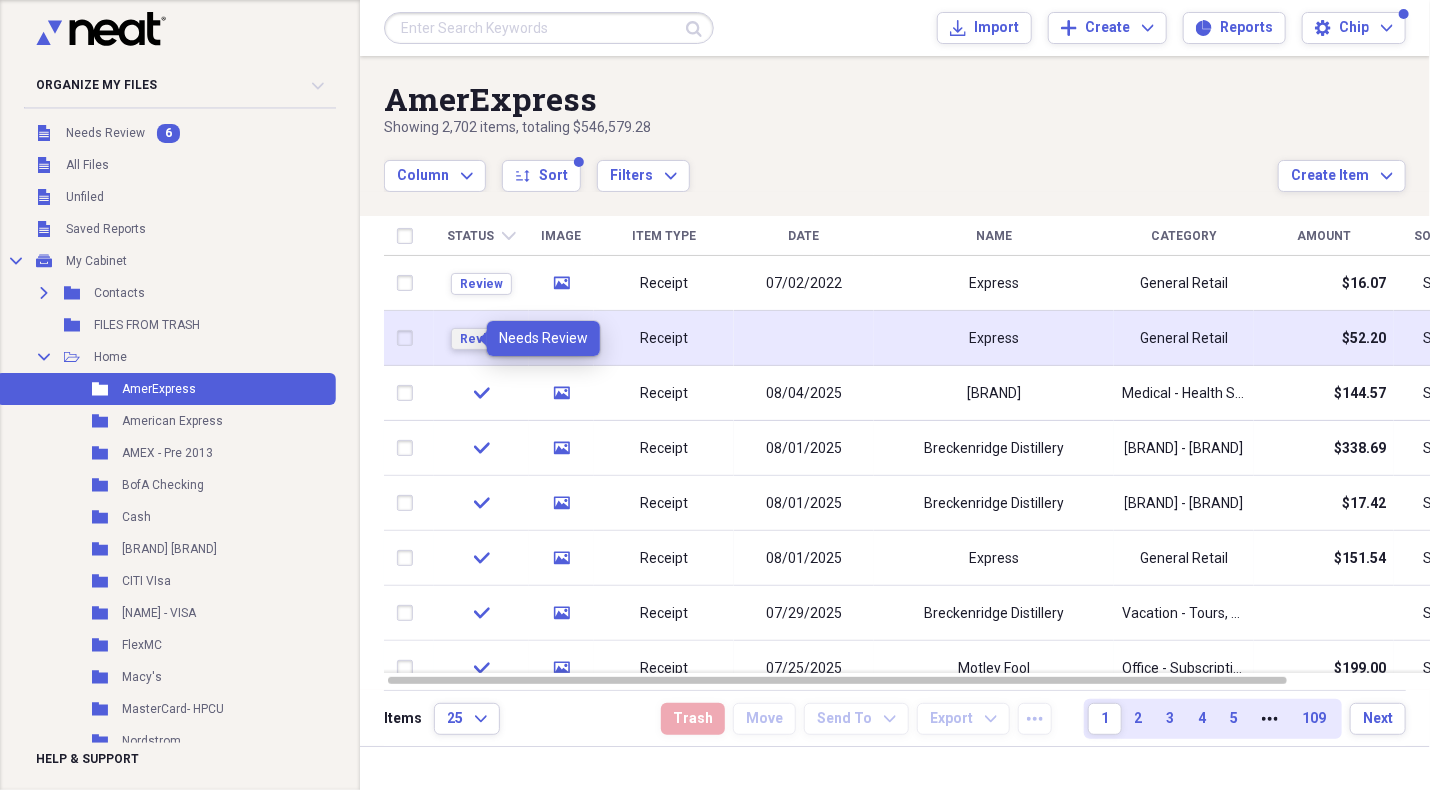 click on "Review" at bounding box center [481, 339] 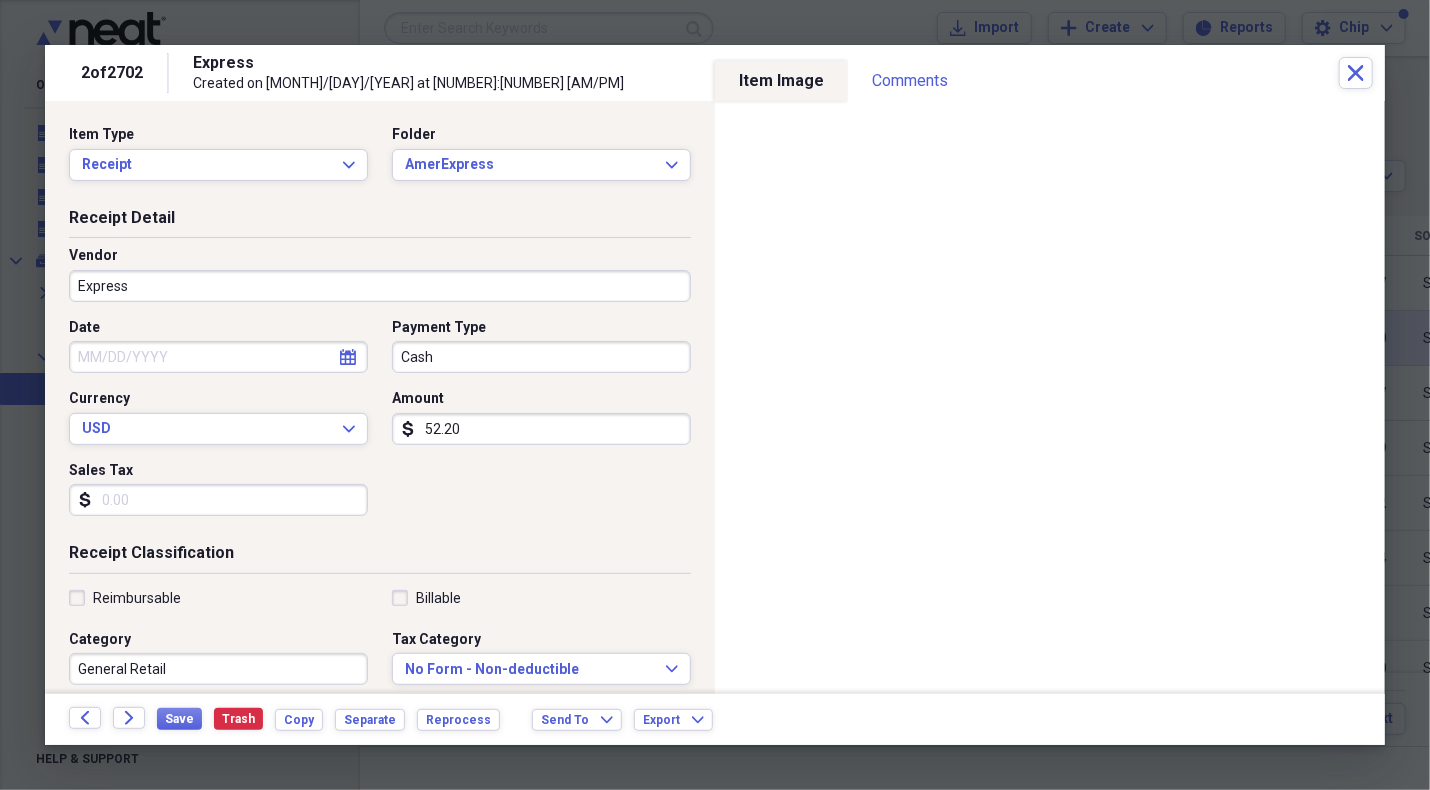 click on "Cash" at bounding box center [541, 357] 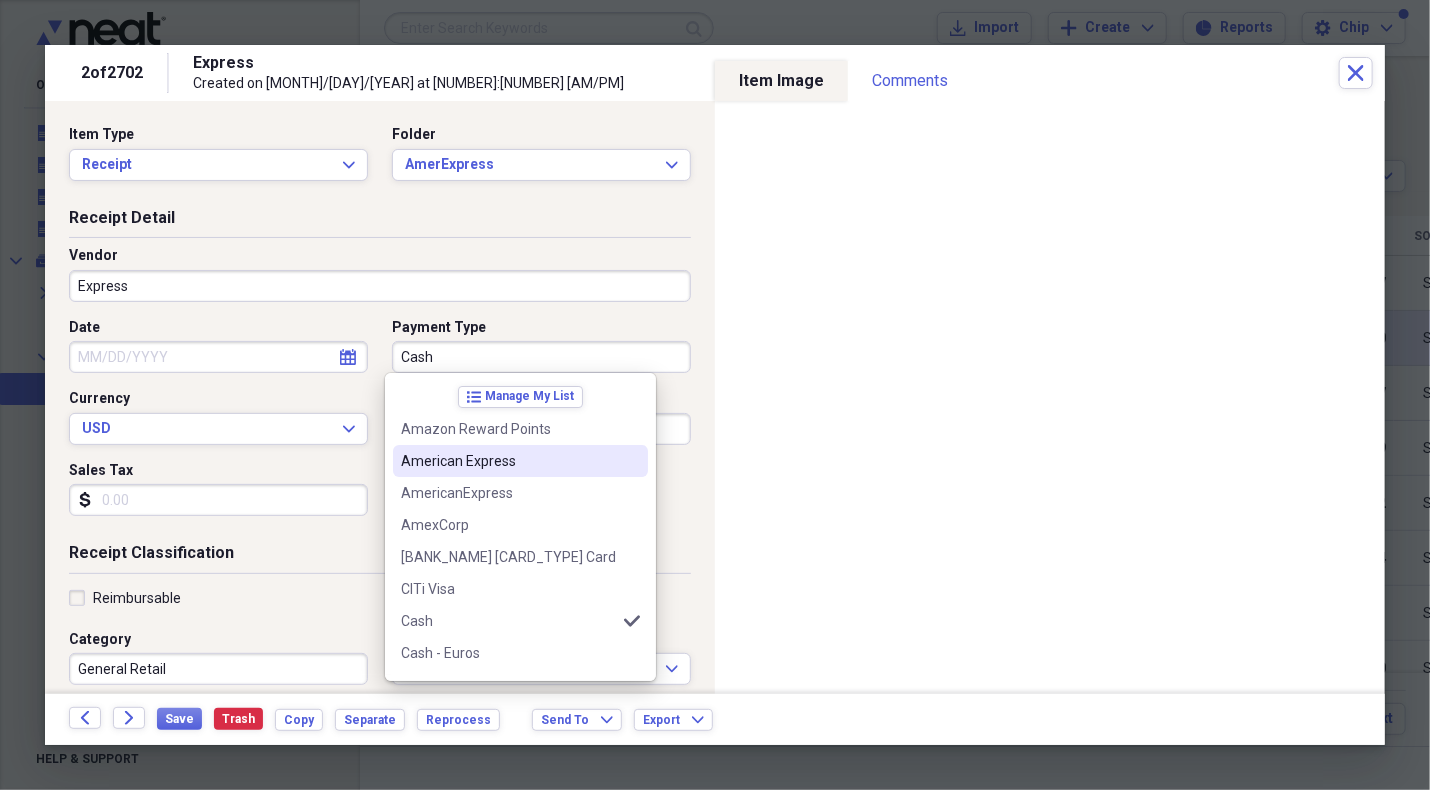click on "American Express" at bounding box center [508, 461] 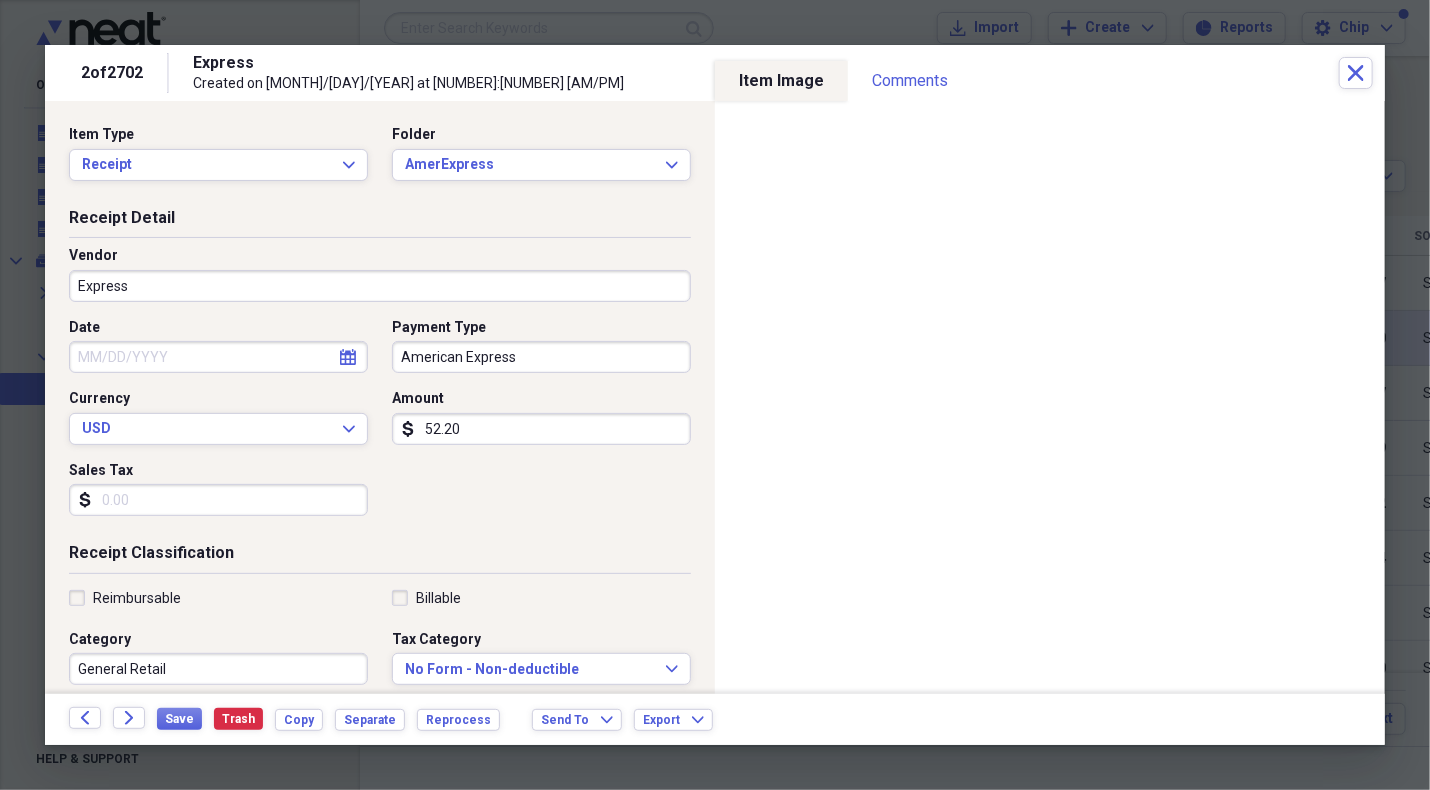 click on "Express" at bounding box center [380, 286] 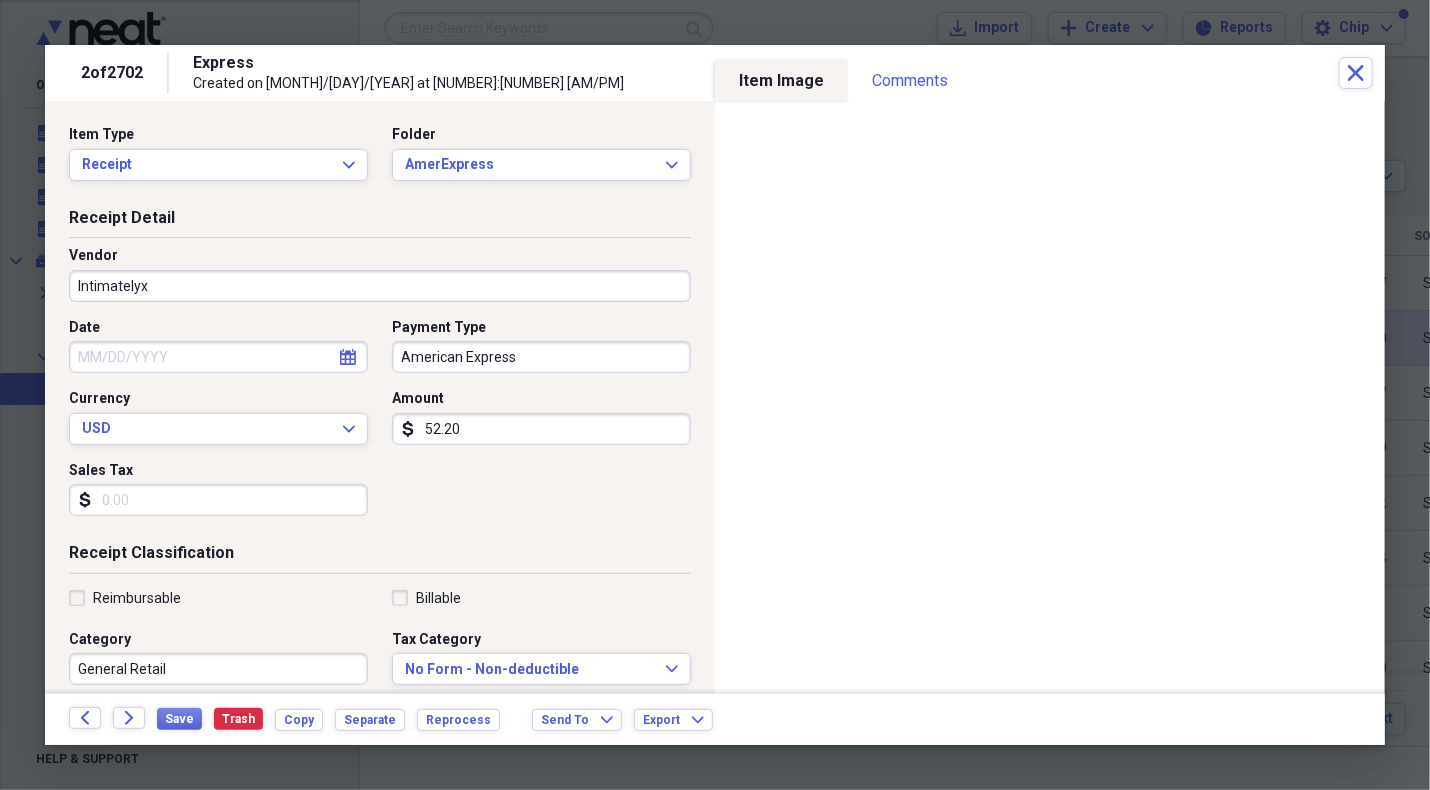 type on "Intimatelyx" 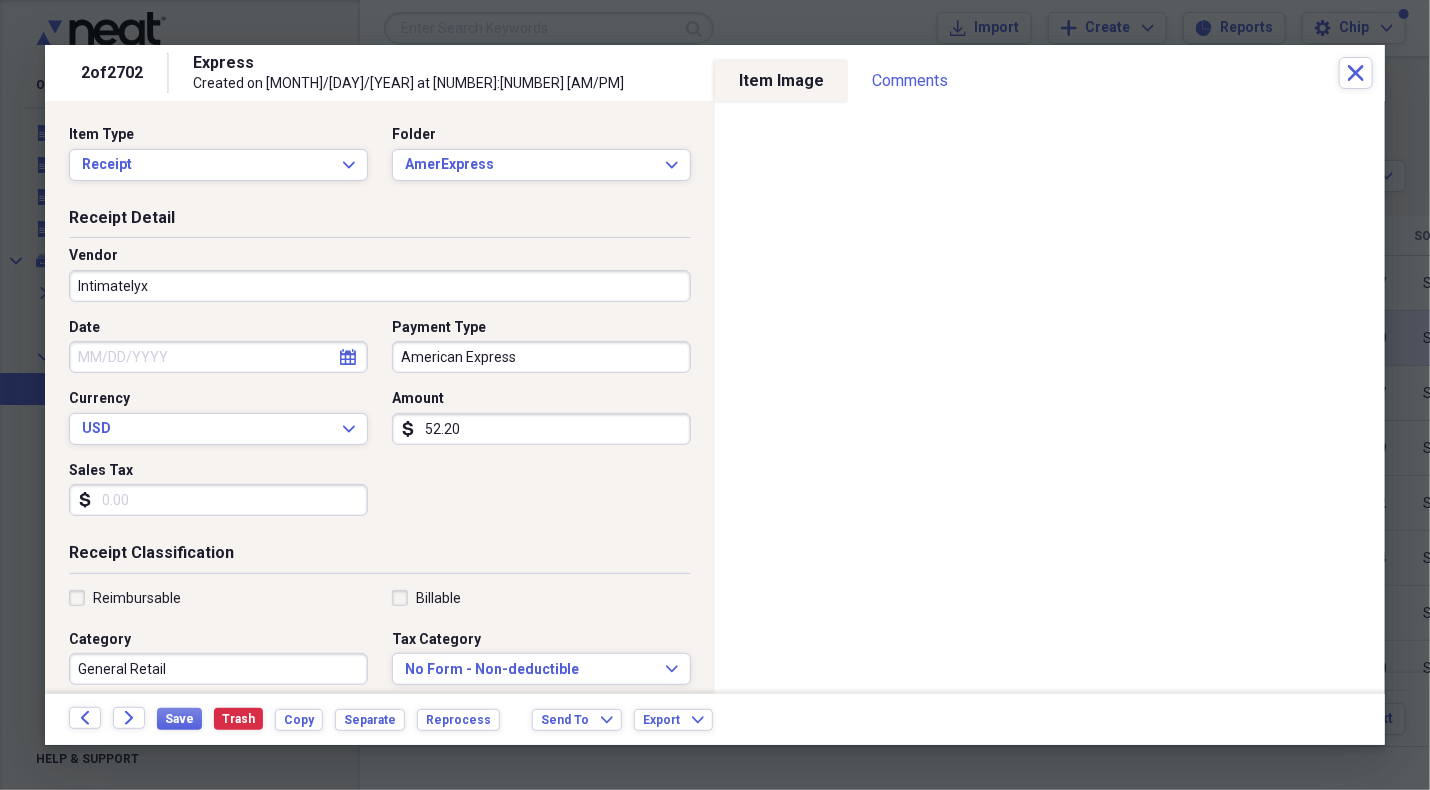 type on "(52.20)" 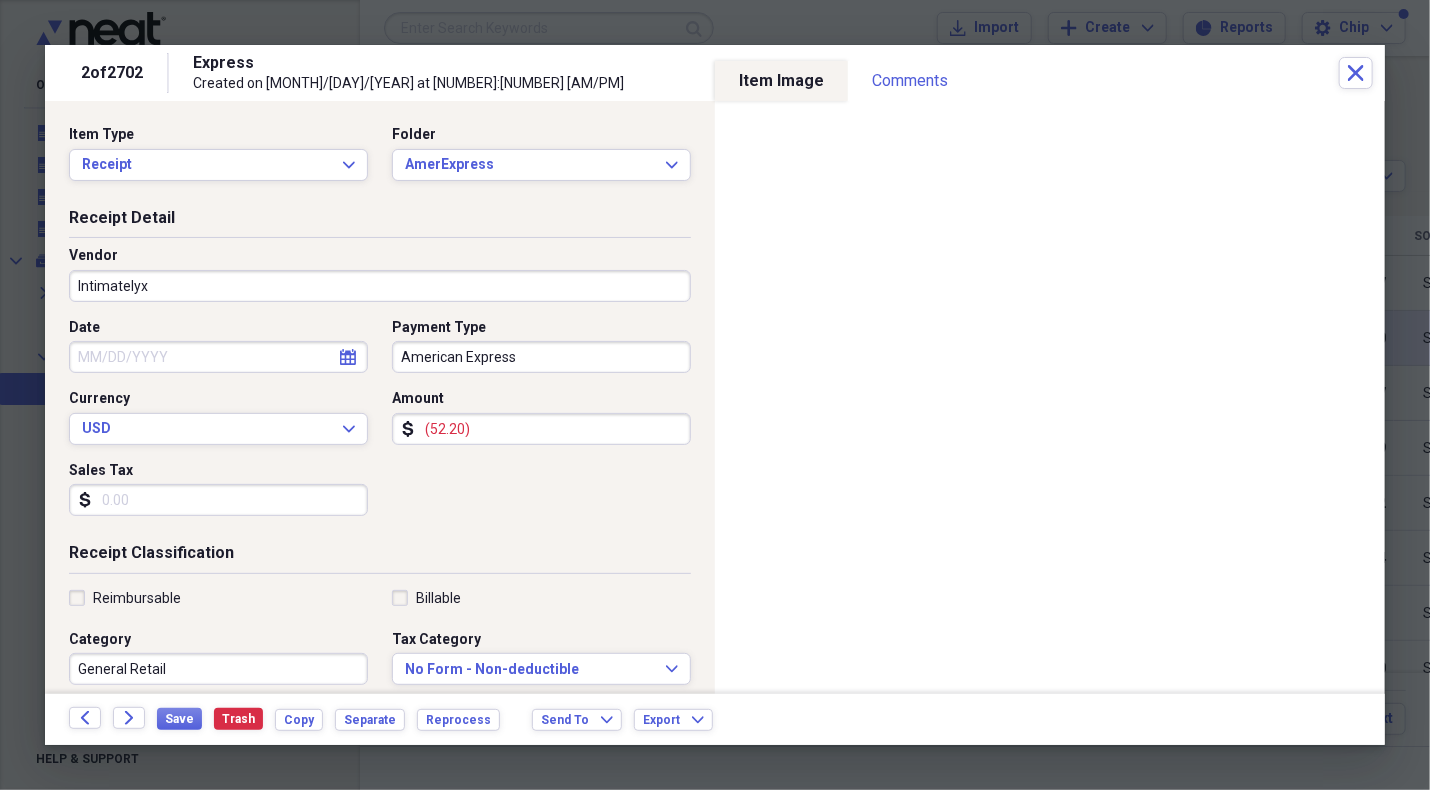 click 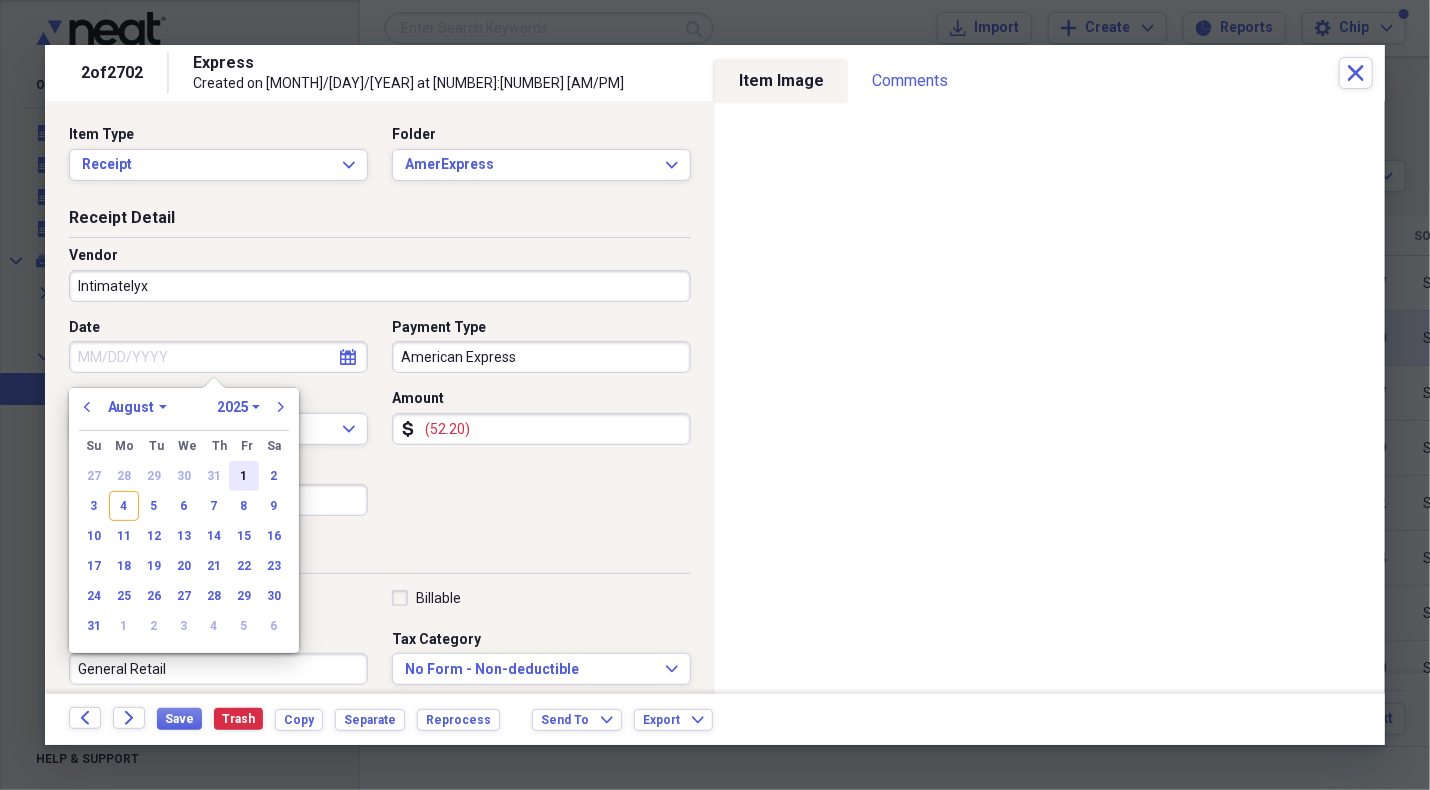 click on "1" at bounding box center [244, 476] 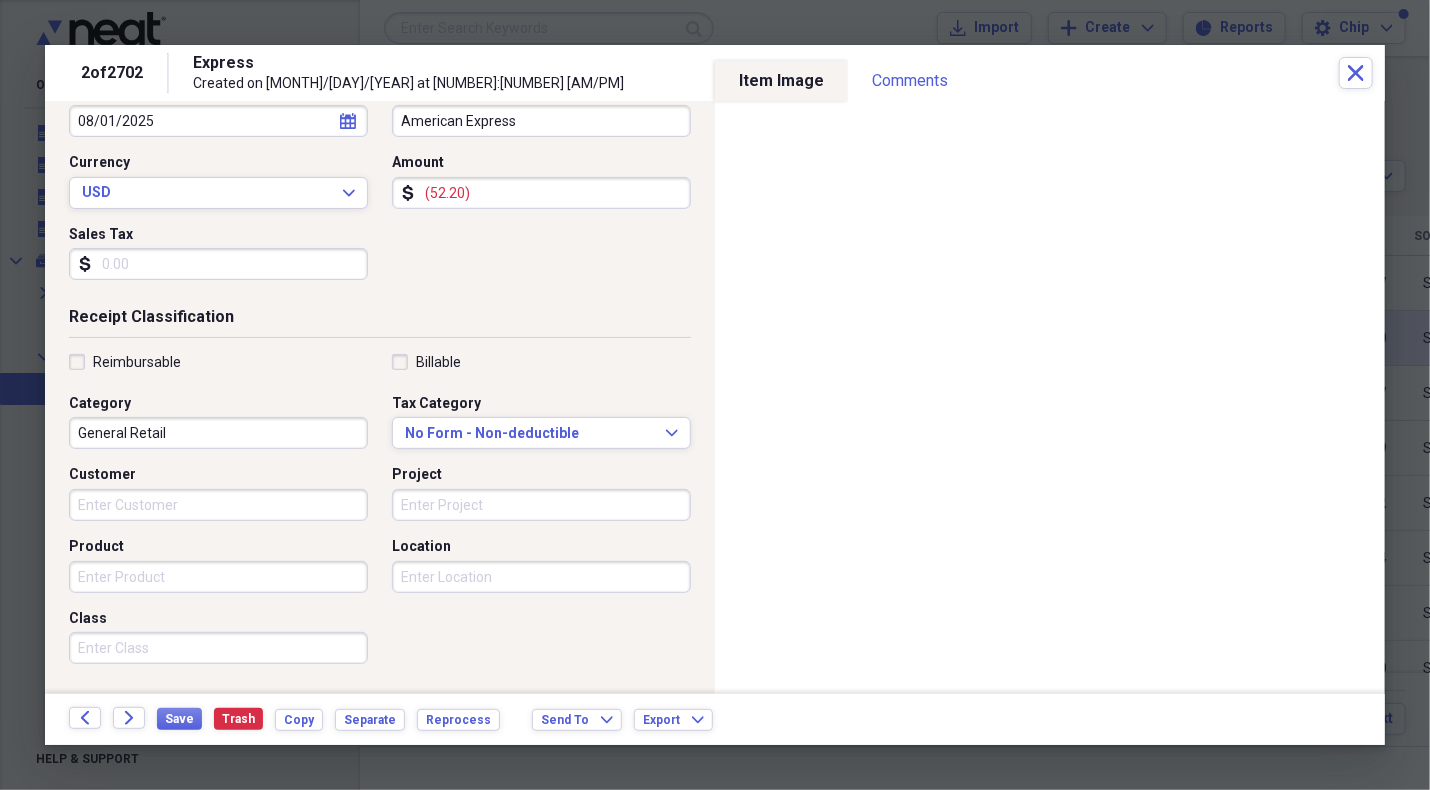 scroll, scrollTop: 400, scrollLeft: 0, axis: vertical 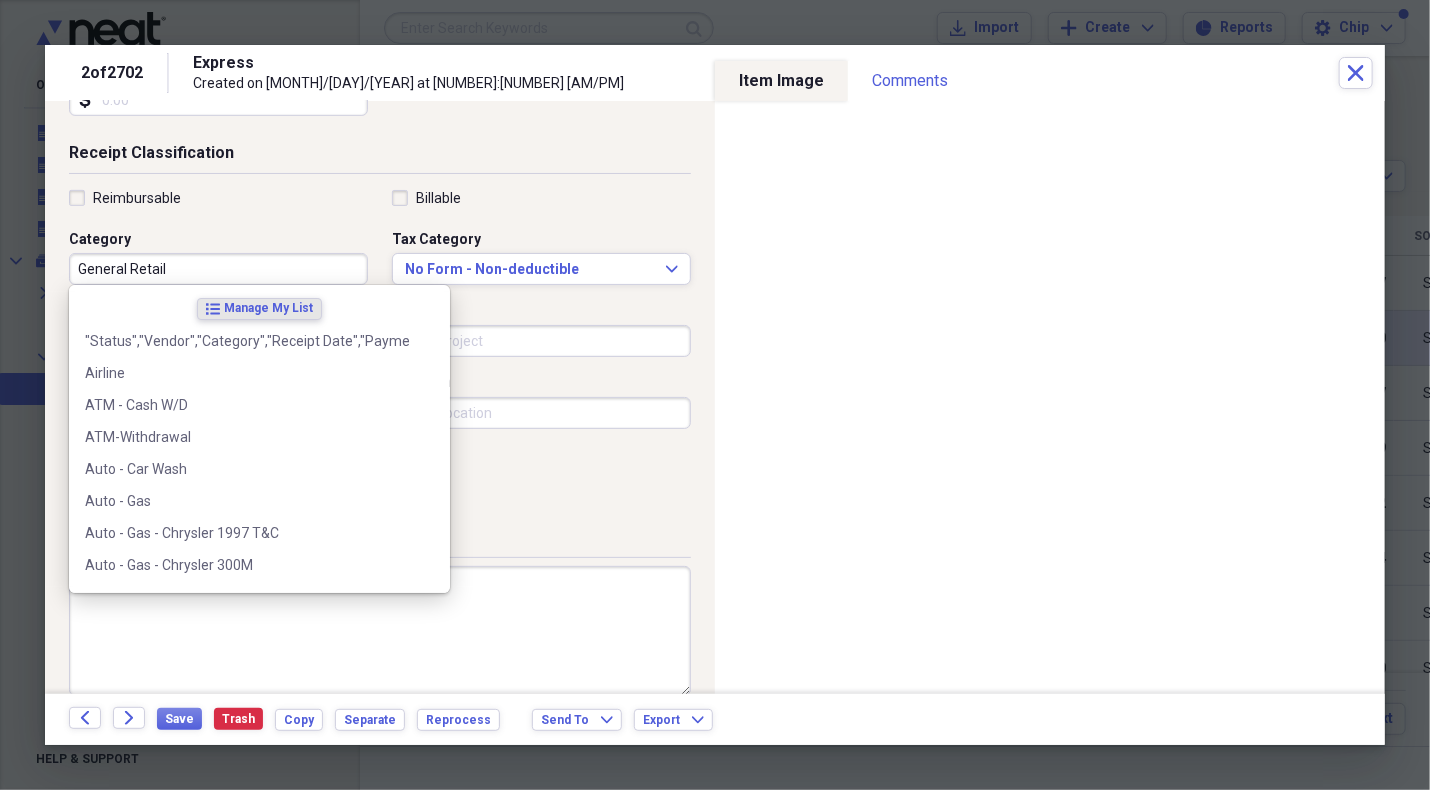 click on "General Retail" at bounding box center [218, 269] 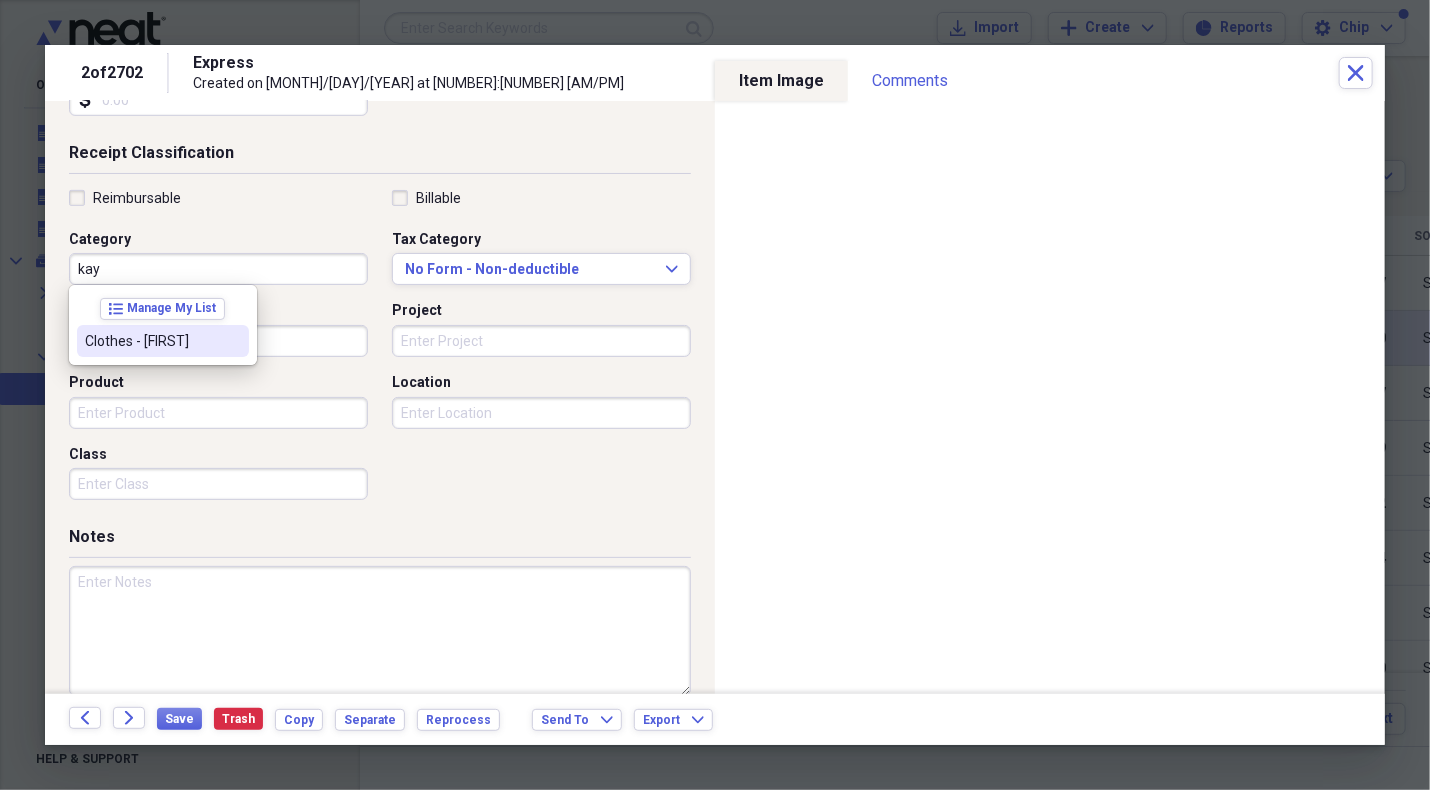 click on "Clothes - [FIRST]" at bounding box center [163, 341] 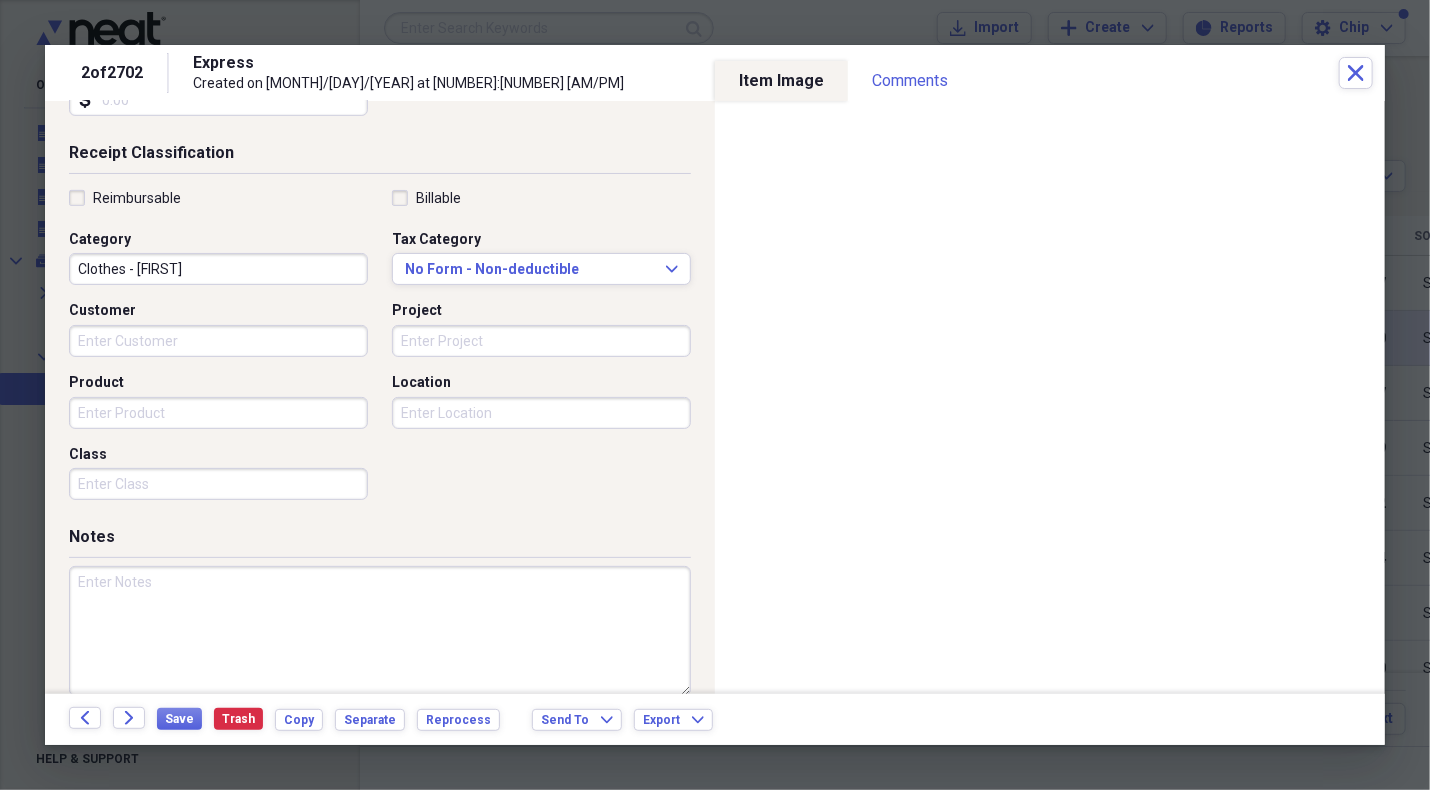 click at bounding box center [380, 631] 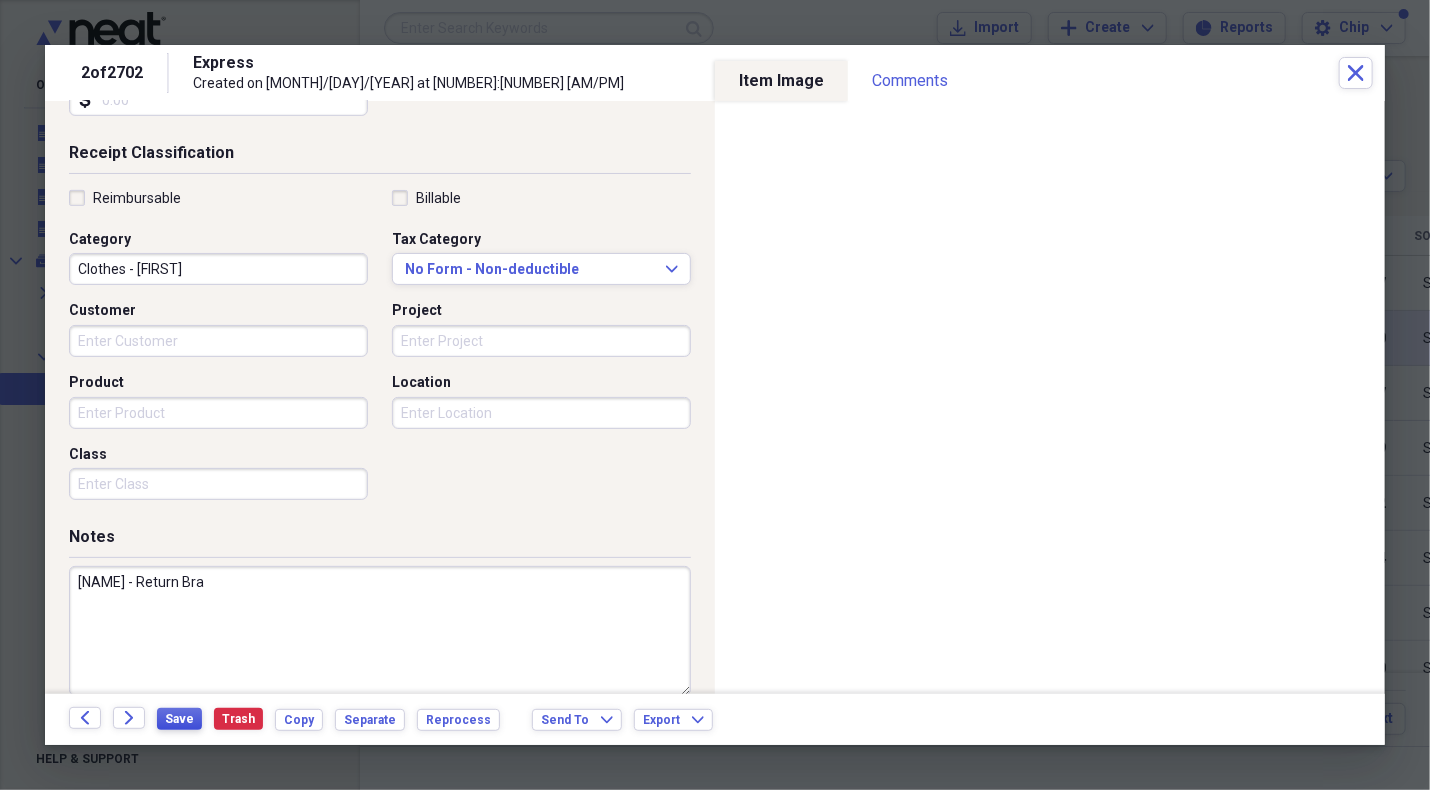 click on "Save" at bounding box center (179, 719) 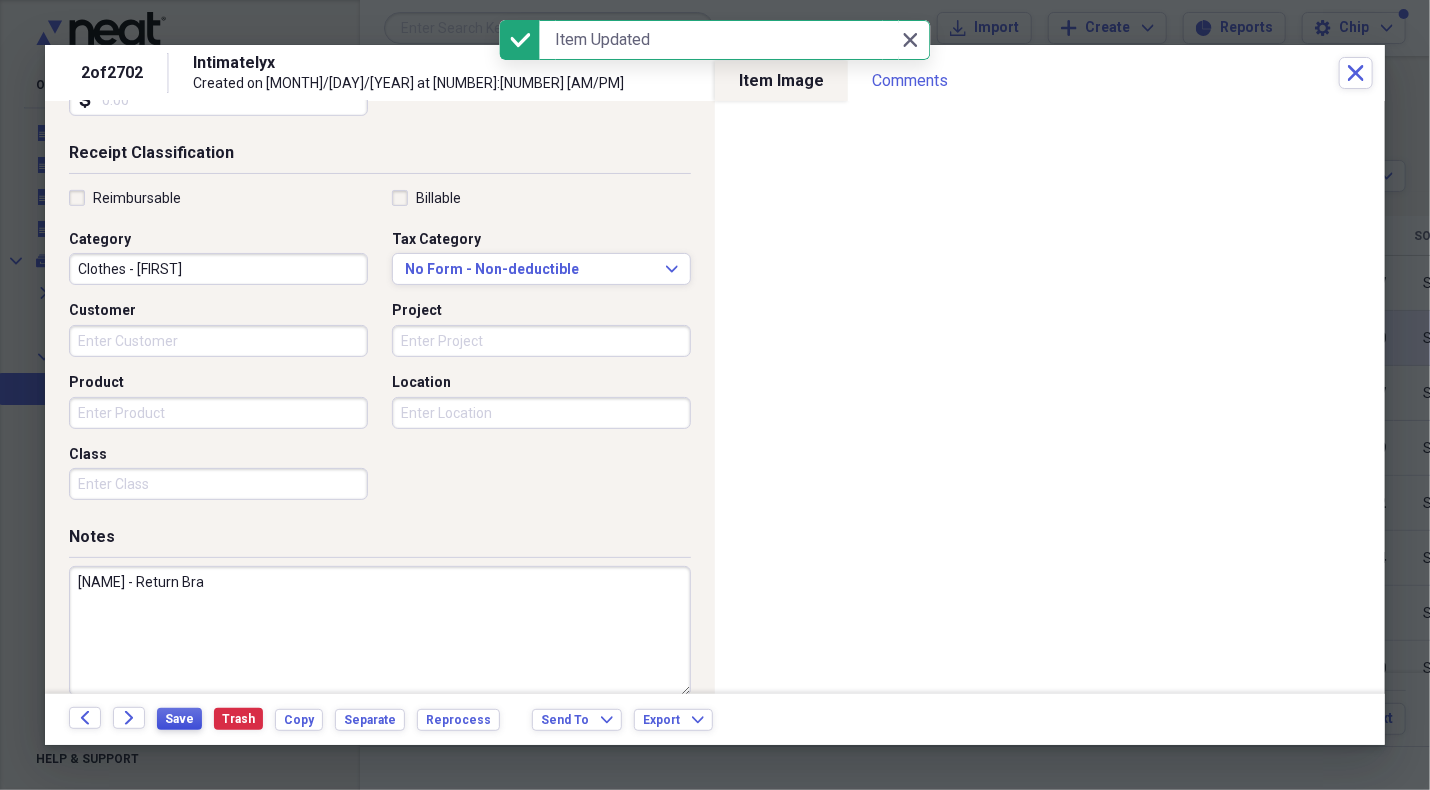 type on "[NAME] - Return Bra" 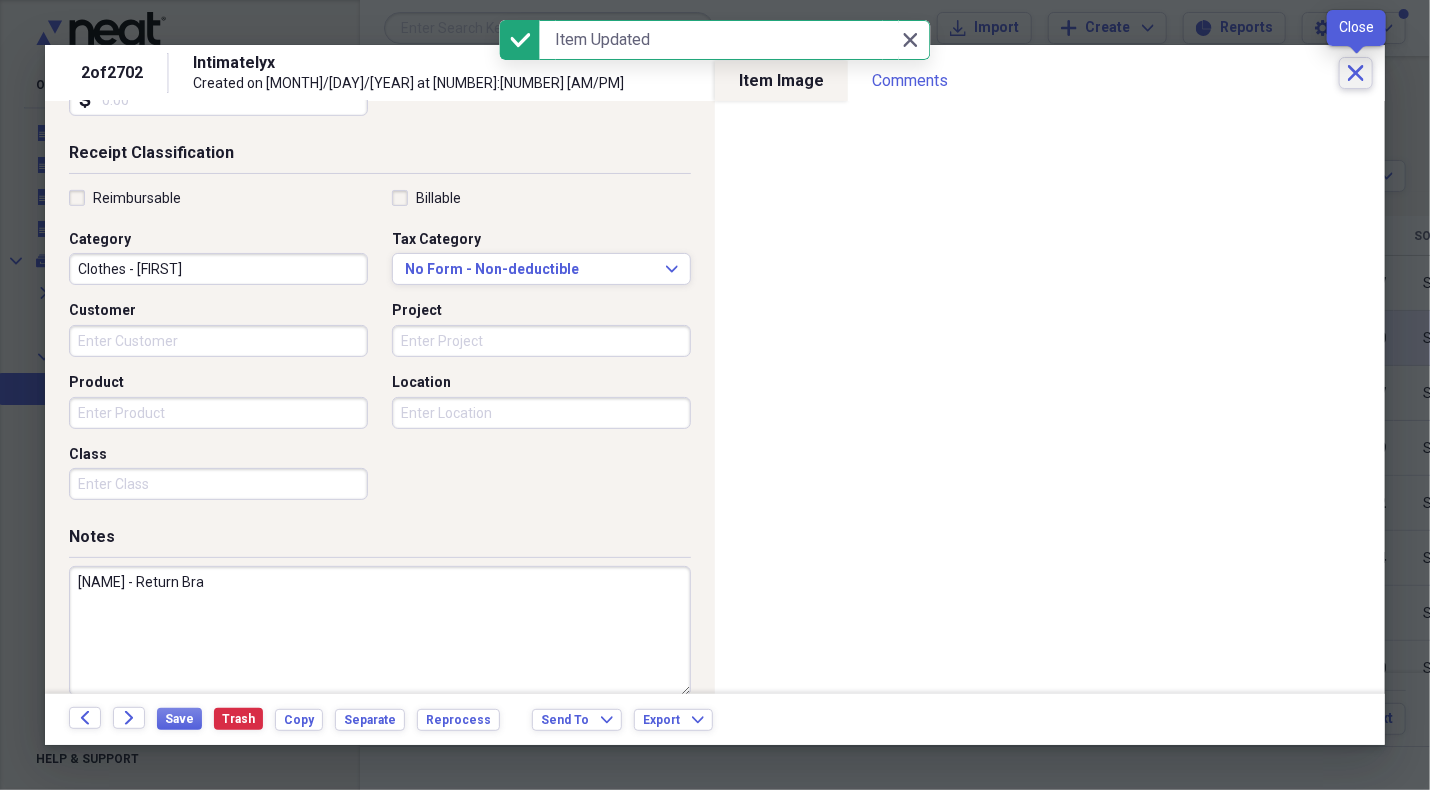 click 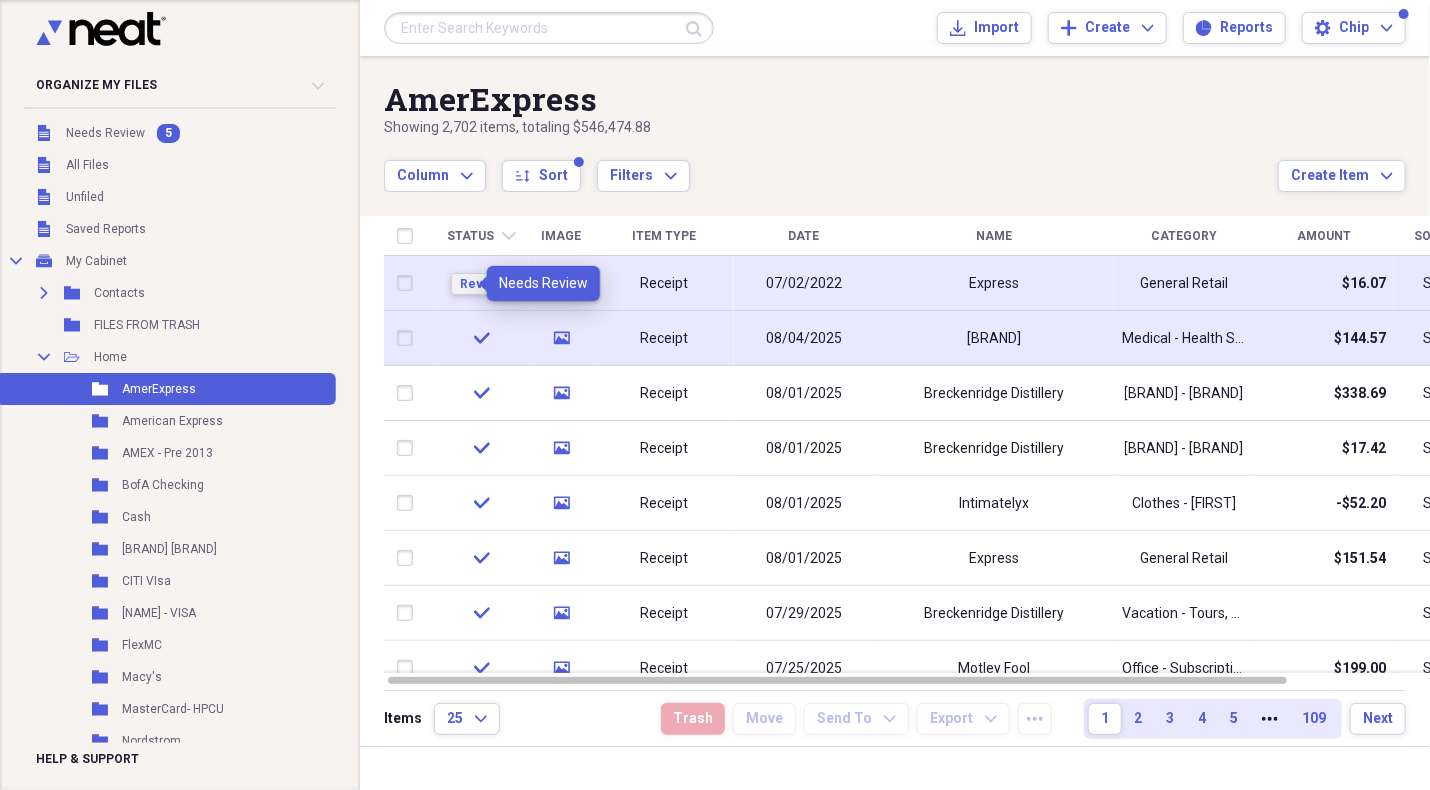 click on "Review" at bounding box center (481, 284) 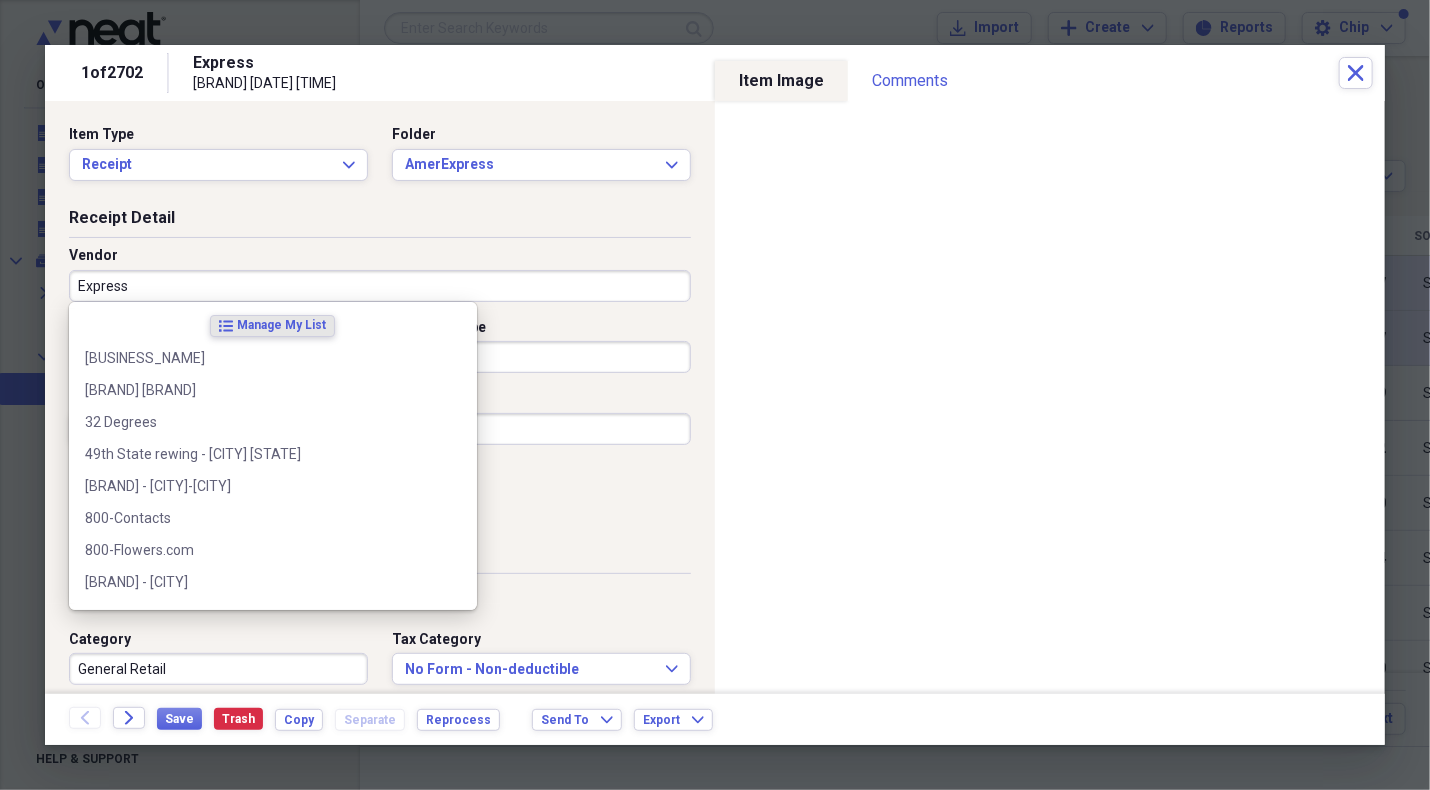 click on "Express" at bounding box center (380, 286) 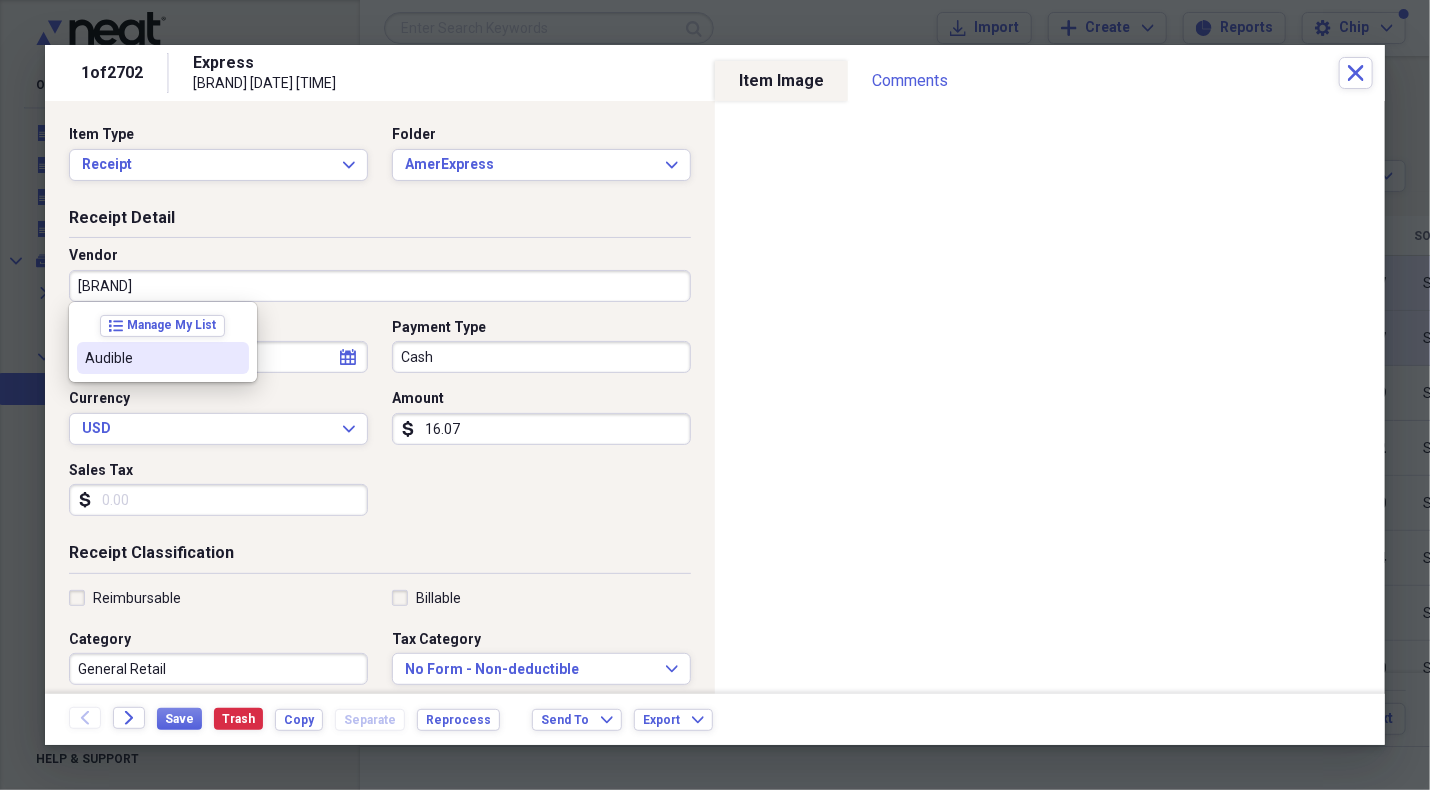 drag, startPoint x: 172, startPoint y: 357, endPoint x: 277, endPoint y: 390, distance: 110.06362 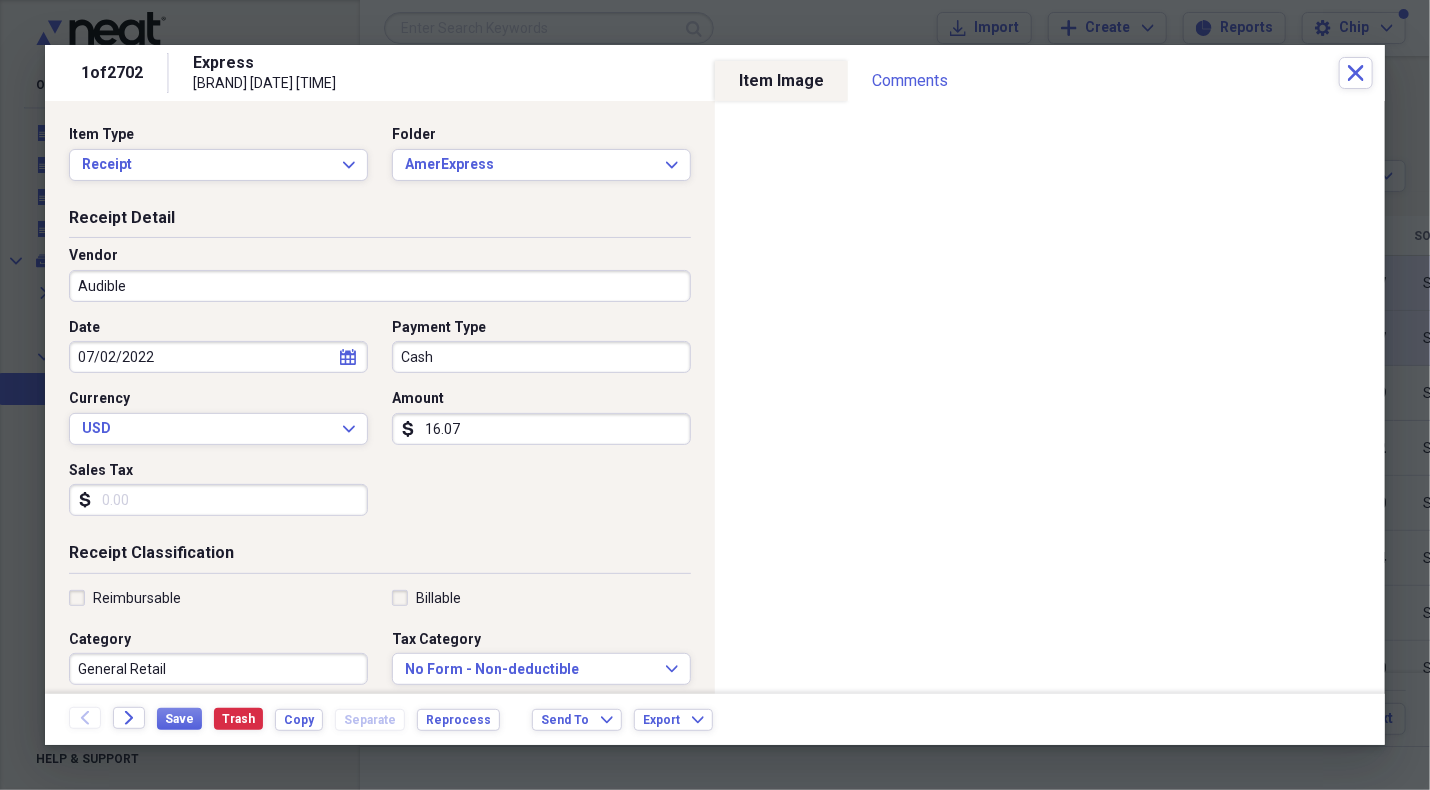 type on "Entertainment - DVD's Audio Books" 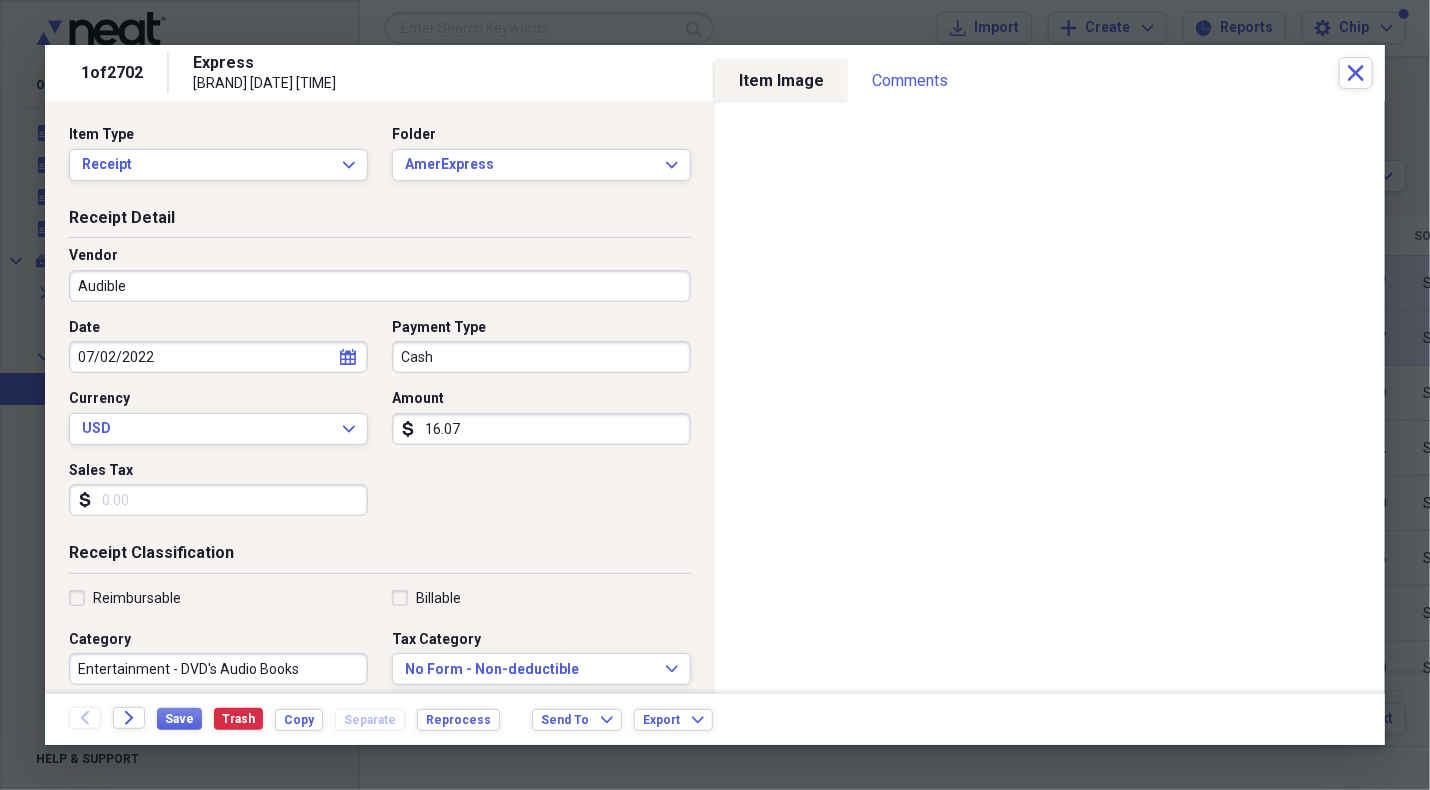 click on "Cash" at bounding box center [541, 357] 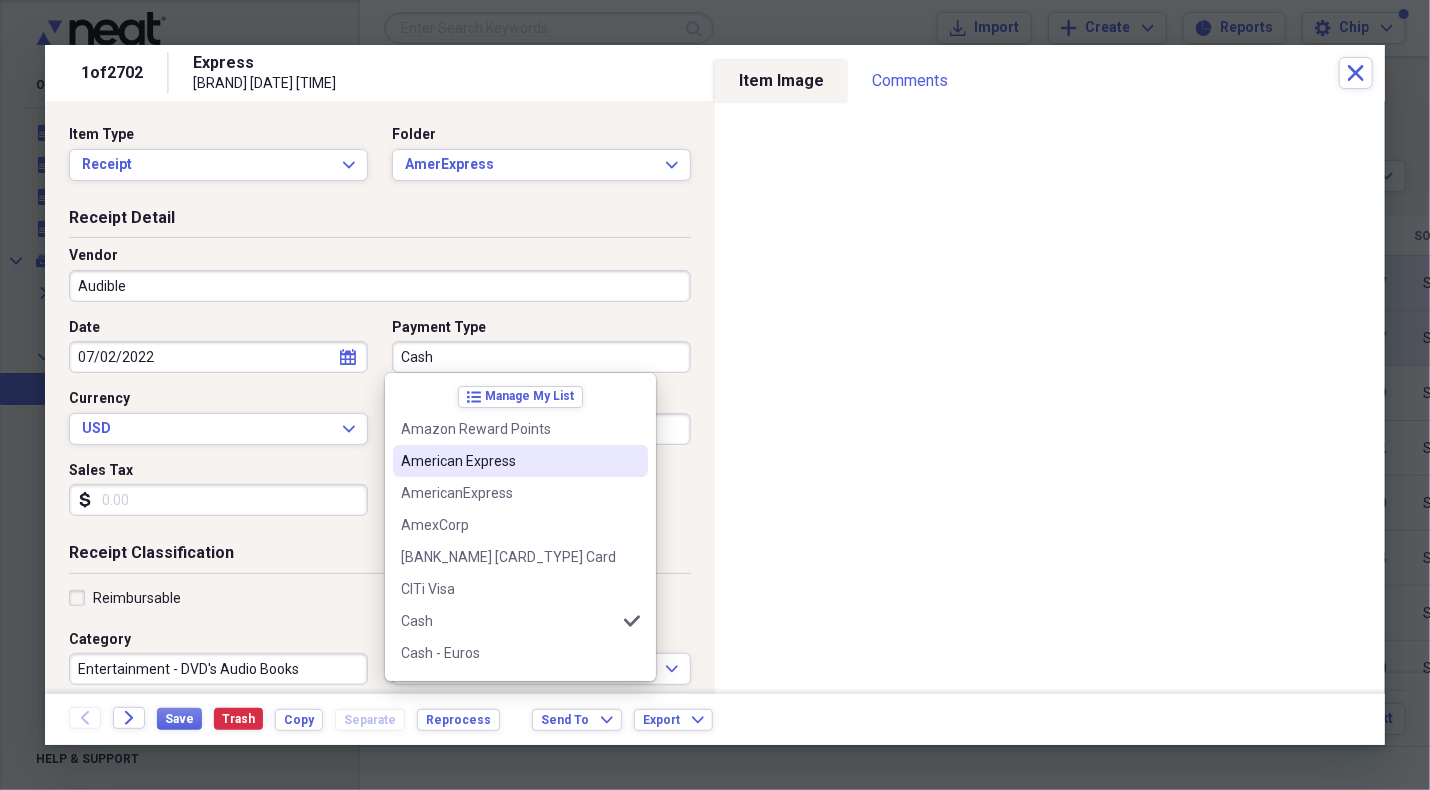 click on "American Express" at bounding box center (508, 461) 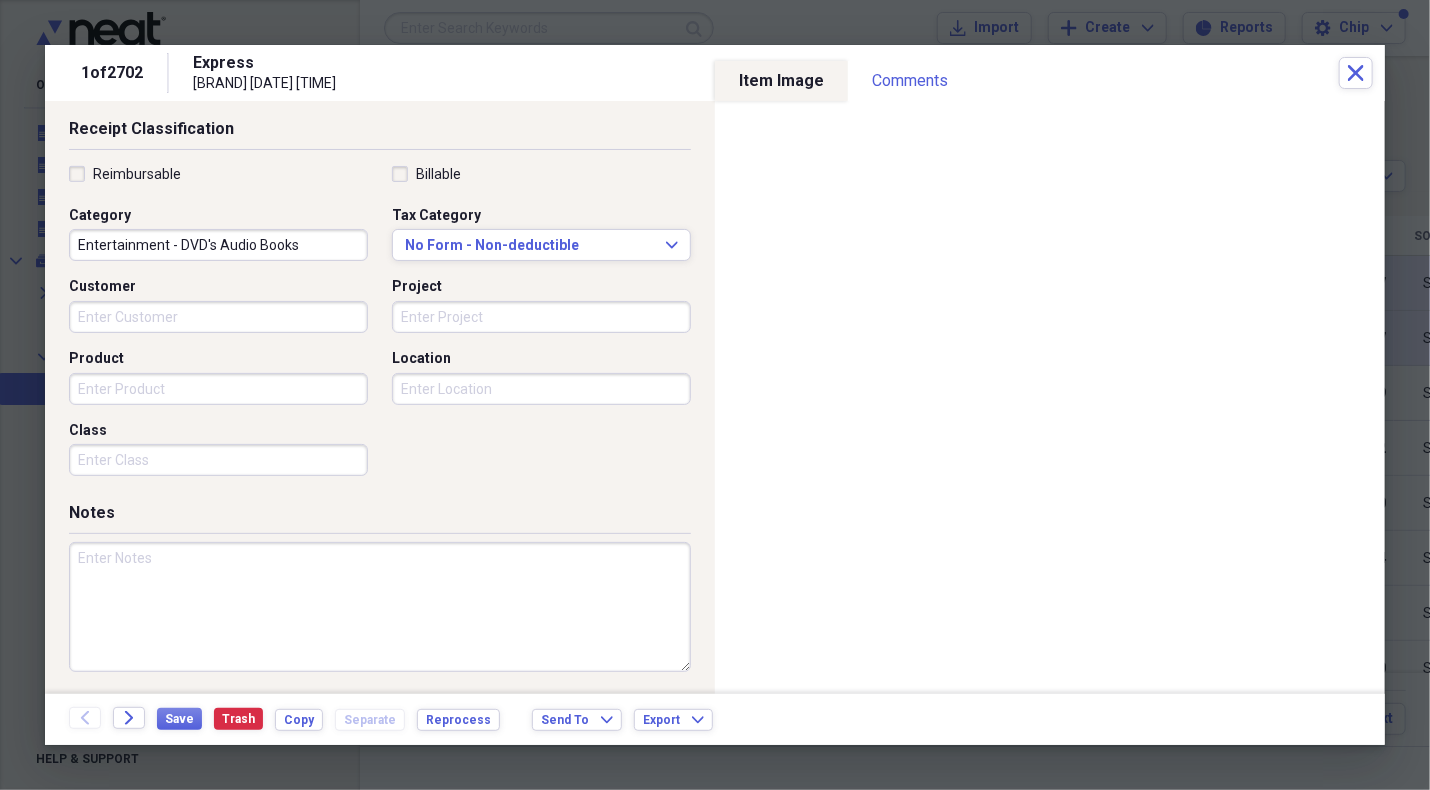 scroll, scrollTop: 426, scrollLeft: 0, axis: vertical 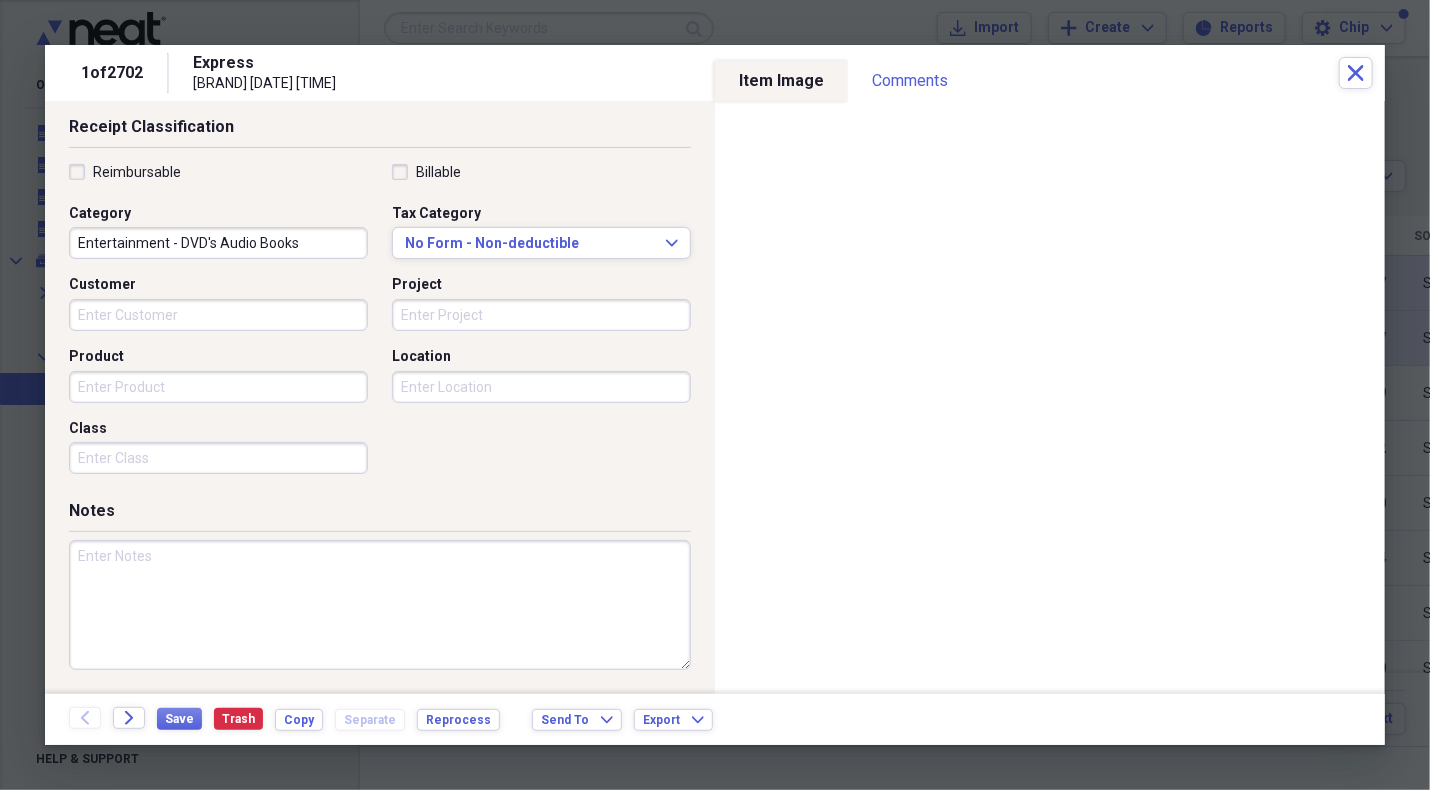 click at bounding box center [380, 605] 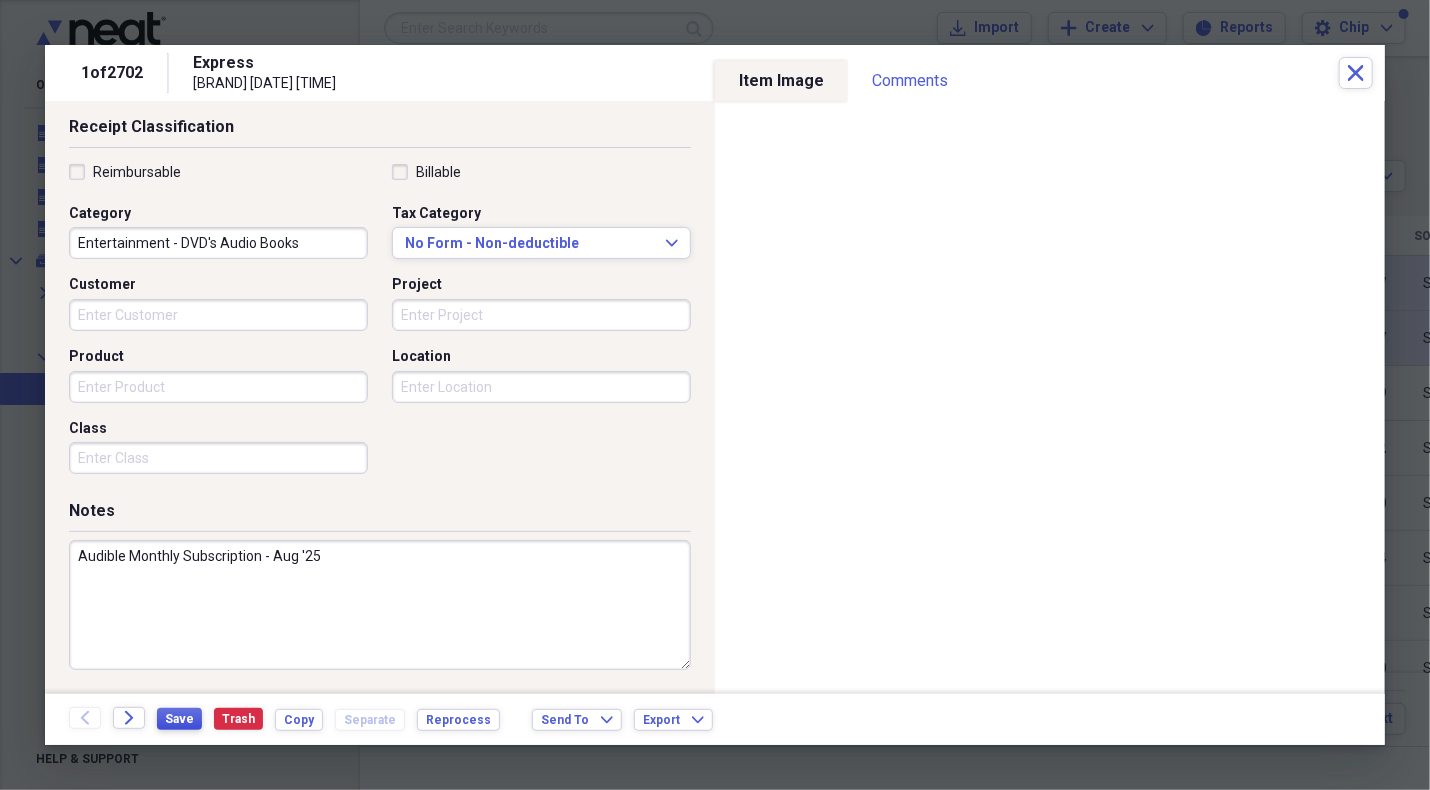 type on "Audible Monthly Subscription - Aug '25" 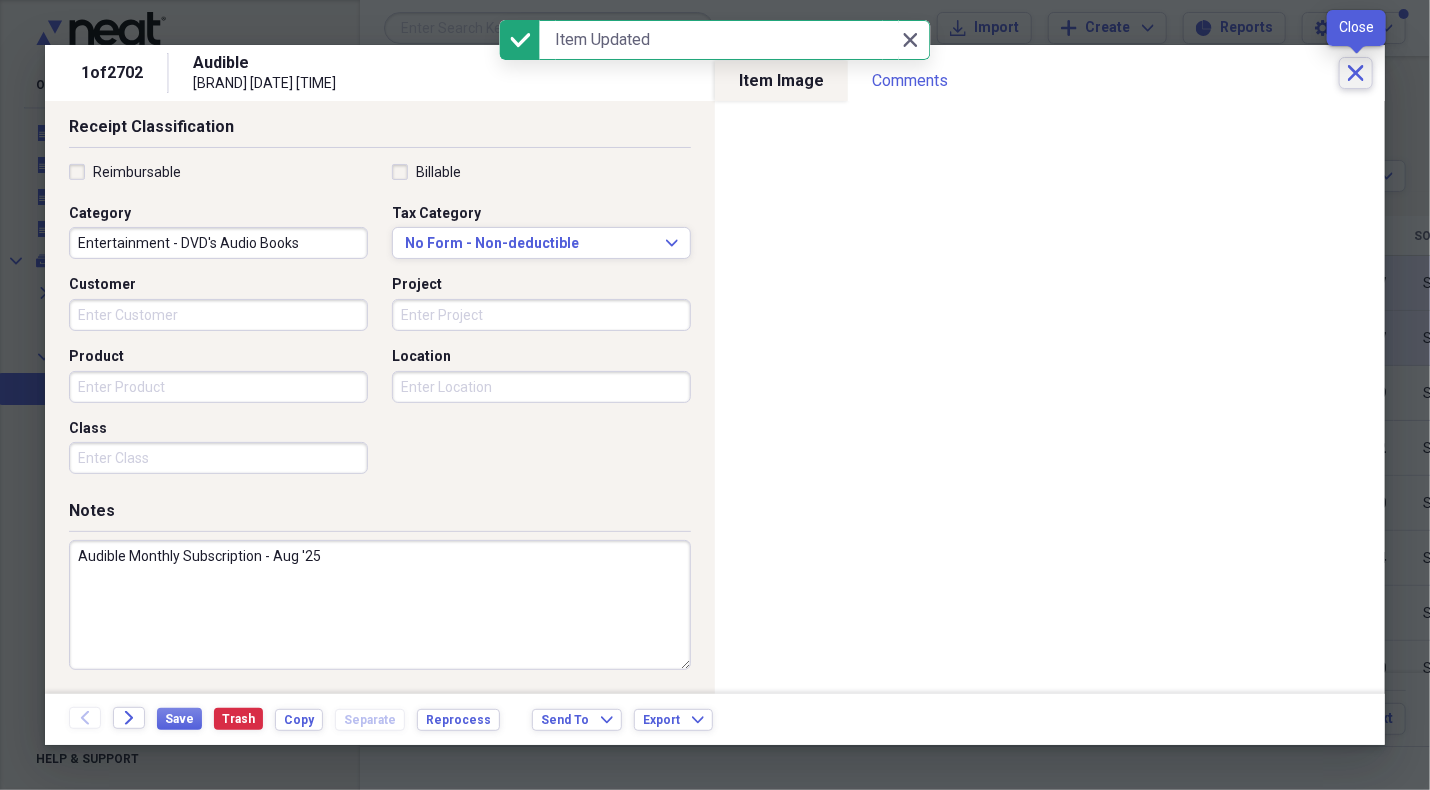 click 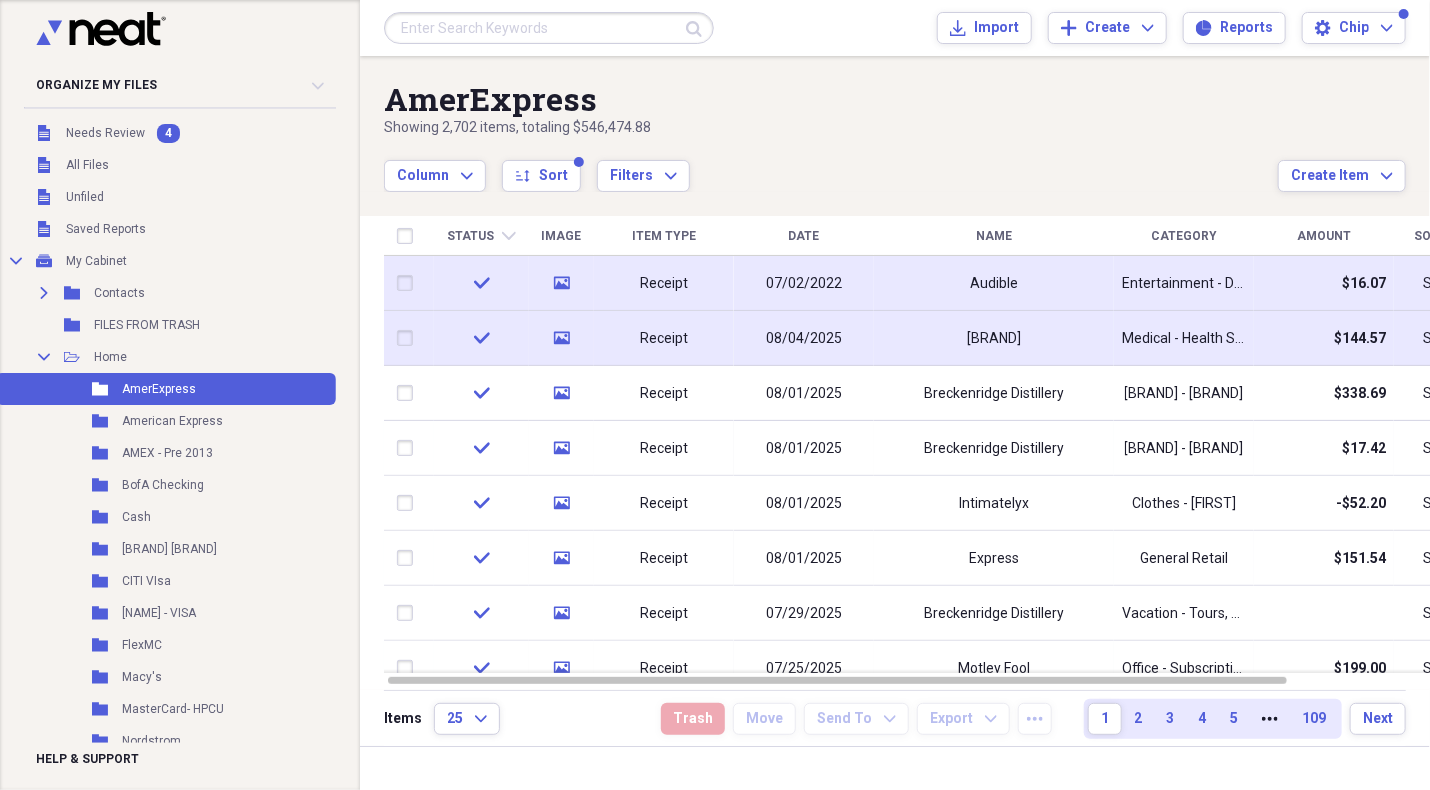 click on "[BRAND]" at bounding box center (994, 338) 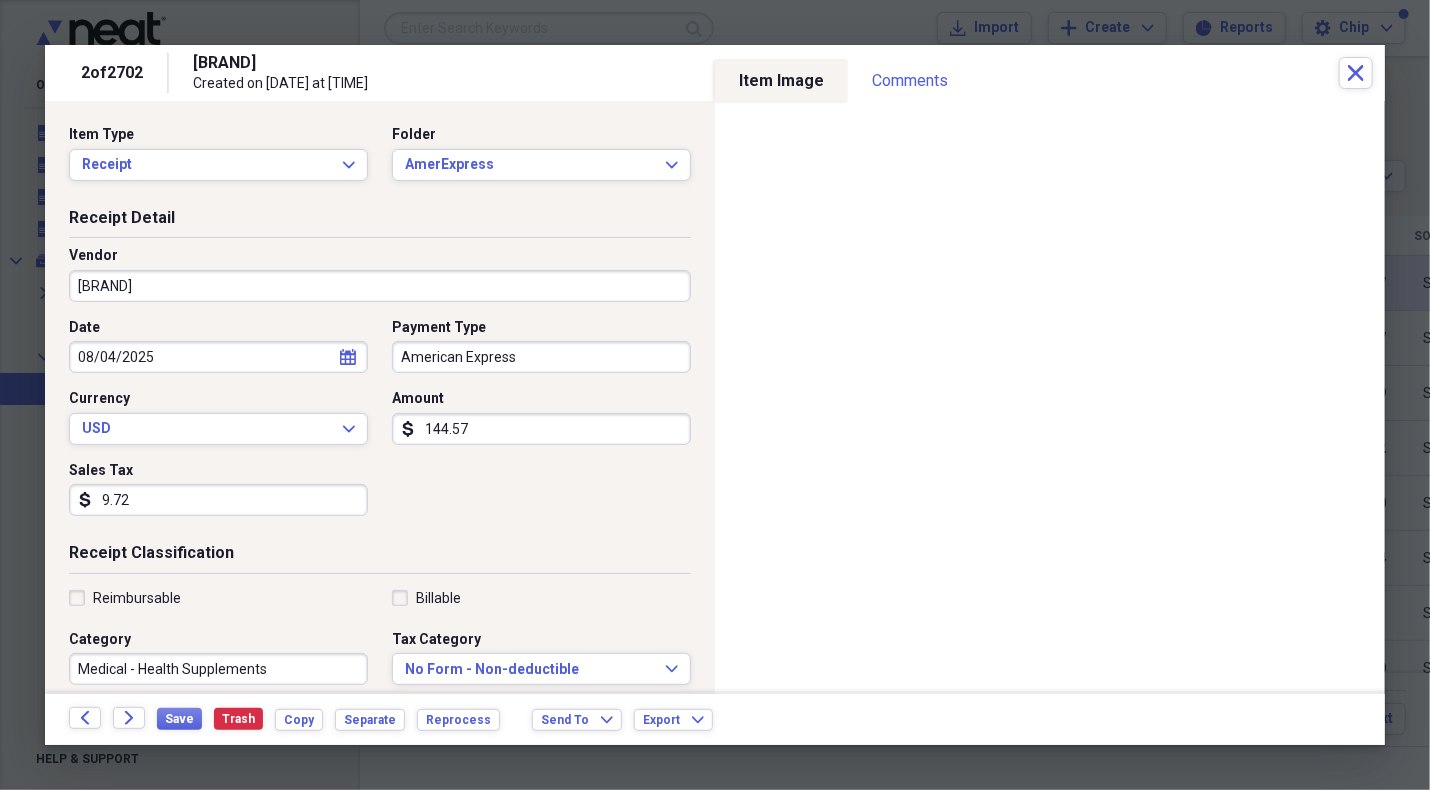 click on "[BRAND]" at bounding box center [380, 286] 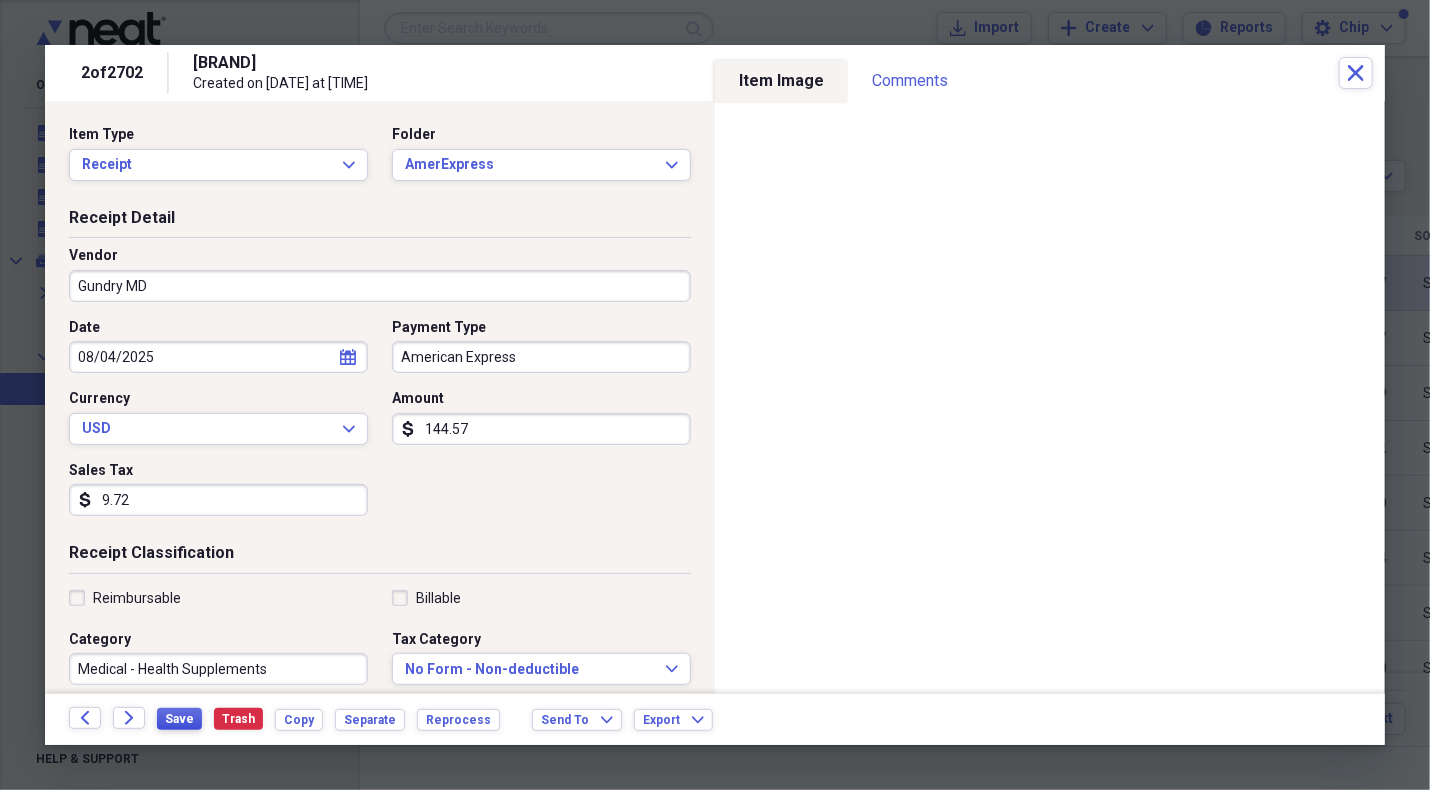 type on "Gundry MD" 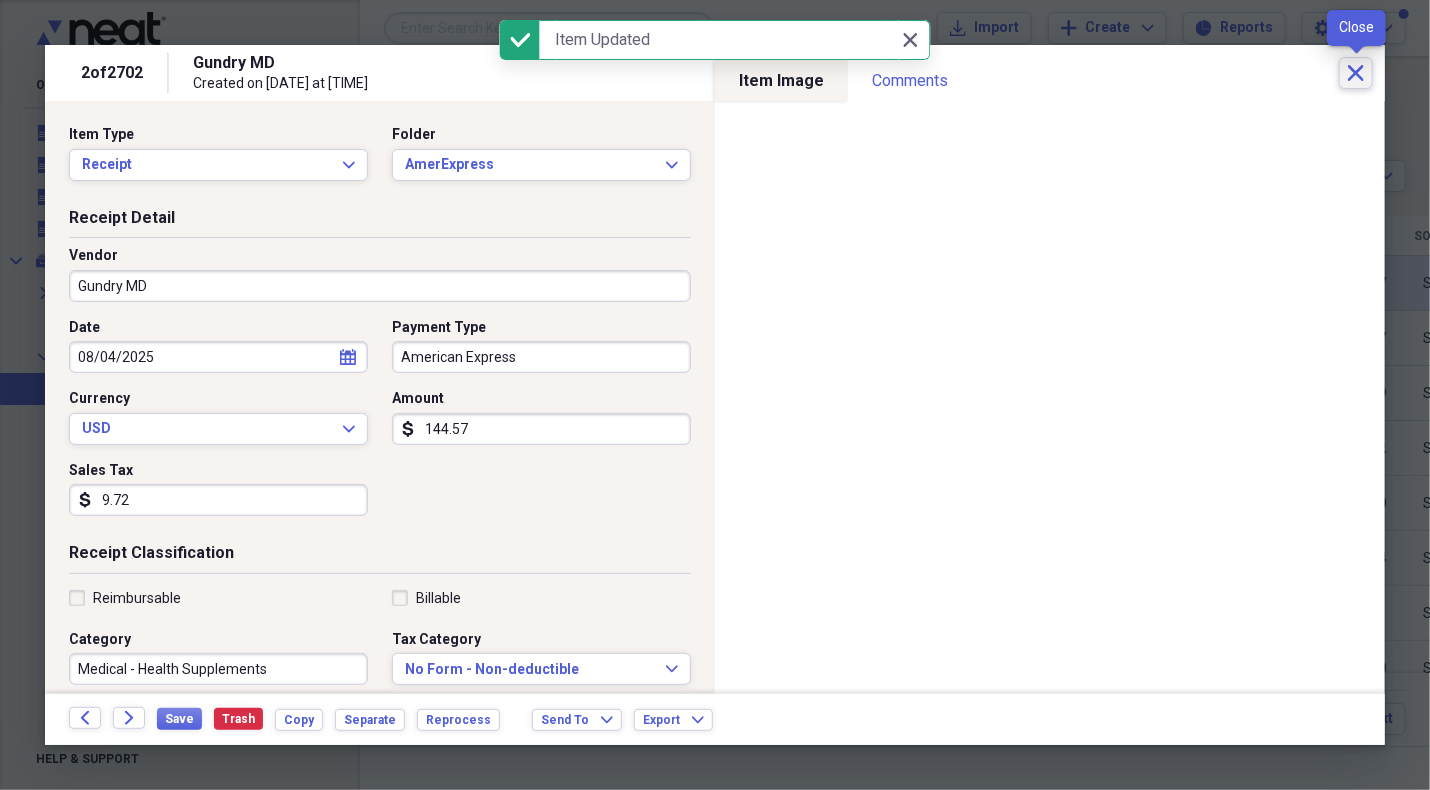 click on "Close" 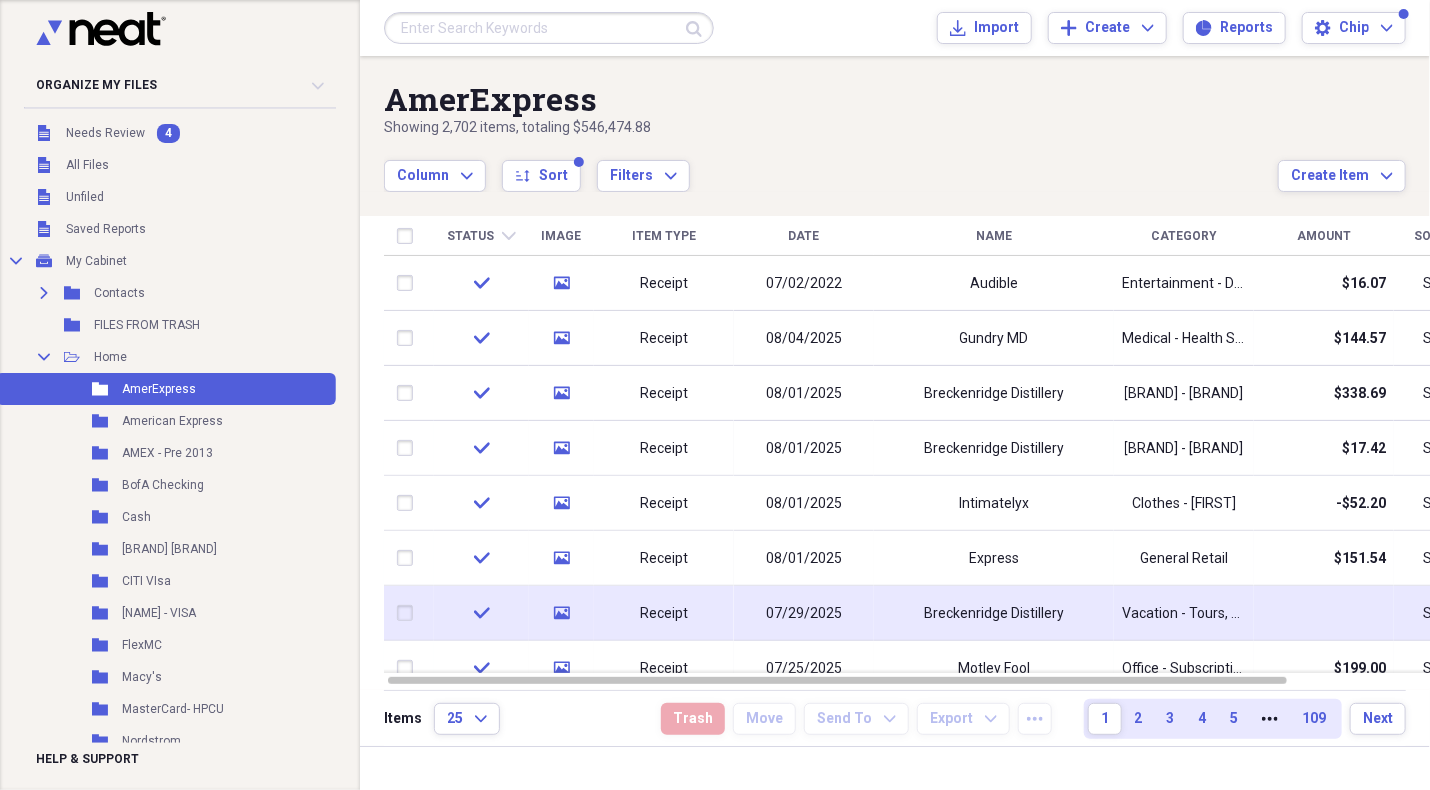 click on "Breckenridge Distillery" at bounding box center (994, 613) 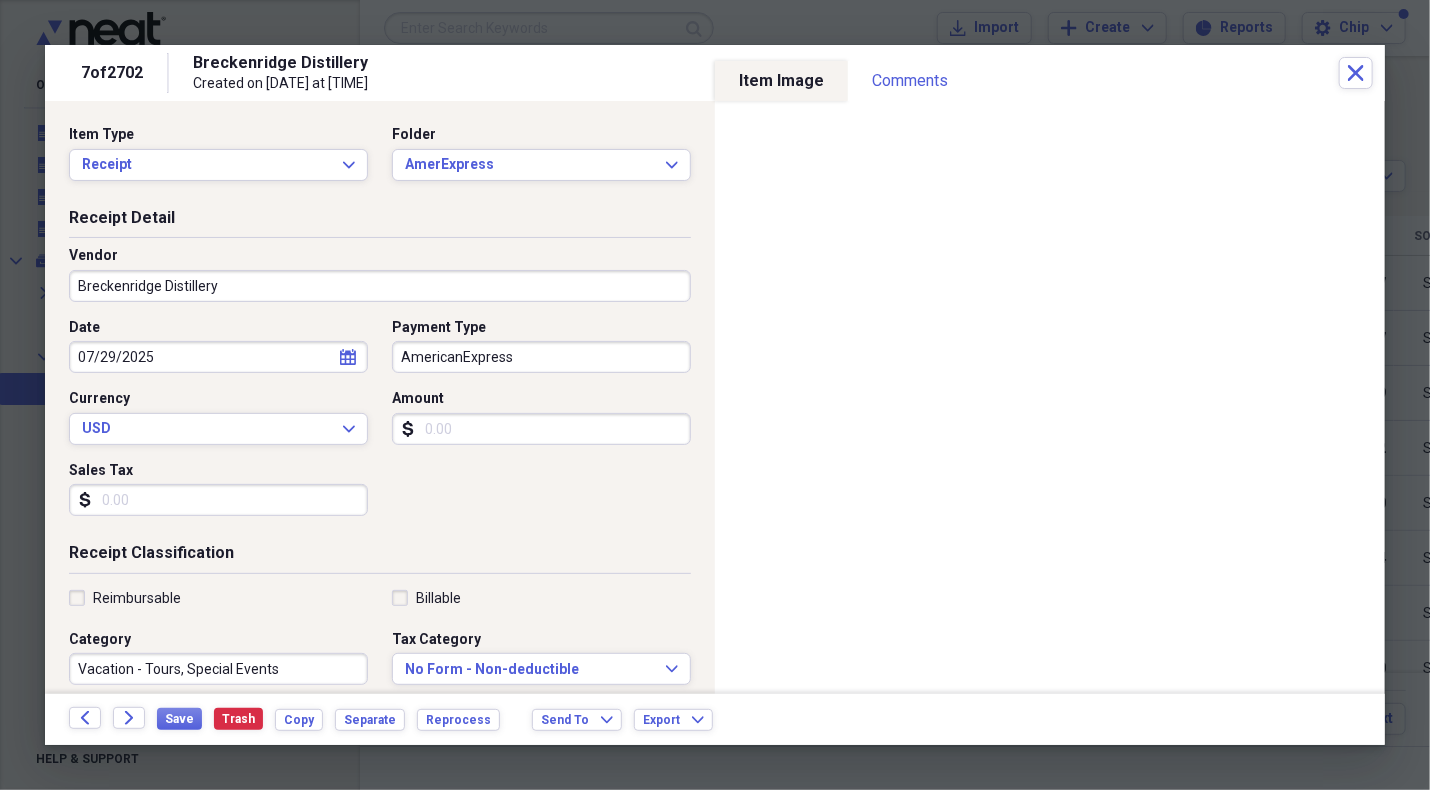 click on "Amount" at bounding box center (541, 429) 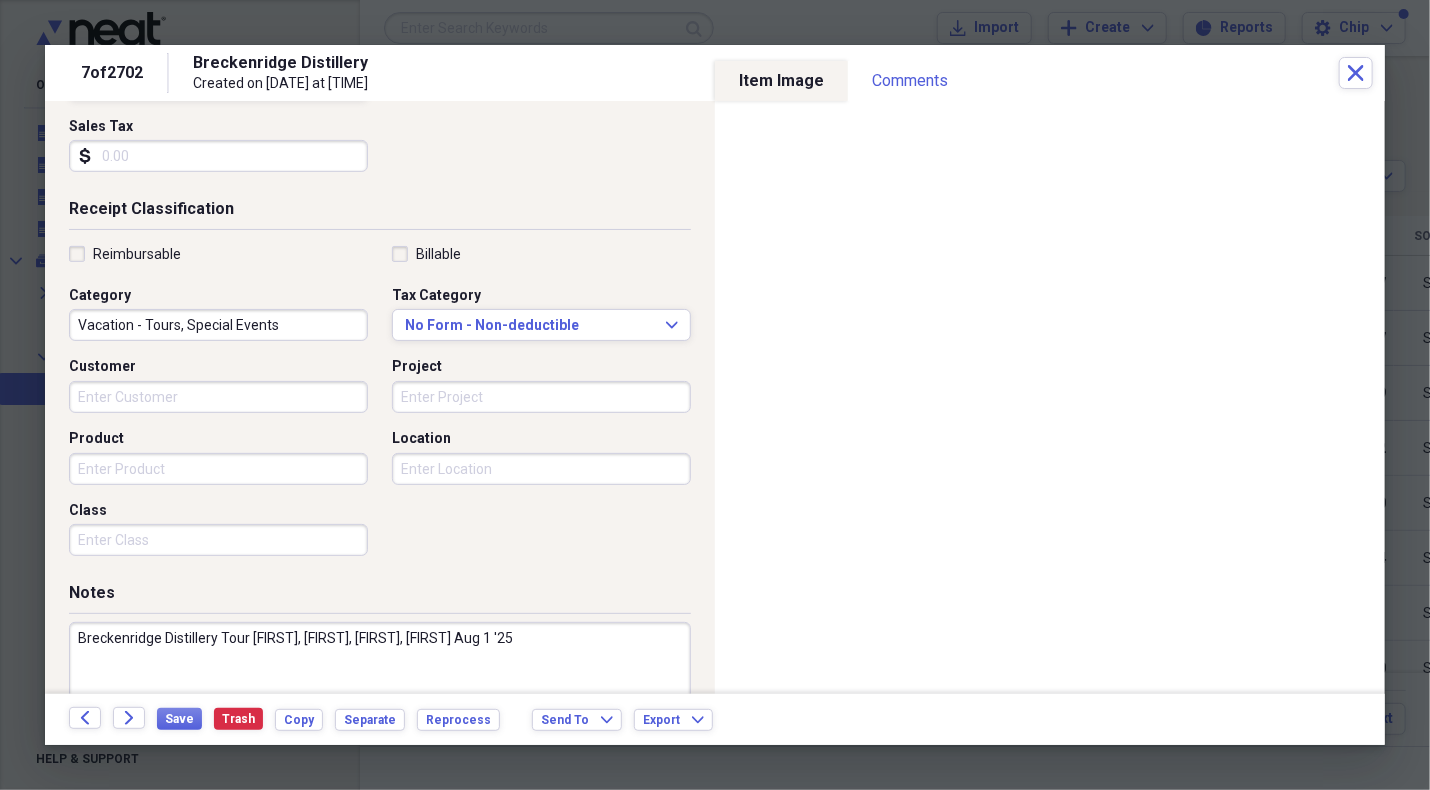 scroll, scrollTop: 400, scrollLeft: 0, axis: vertical 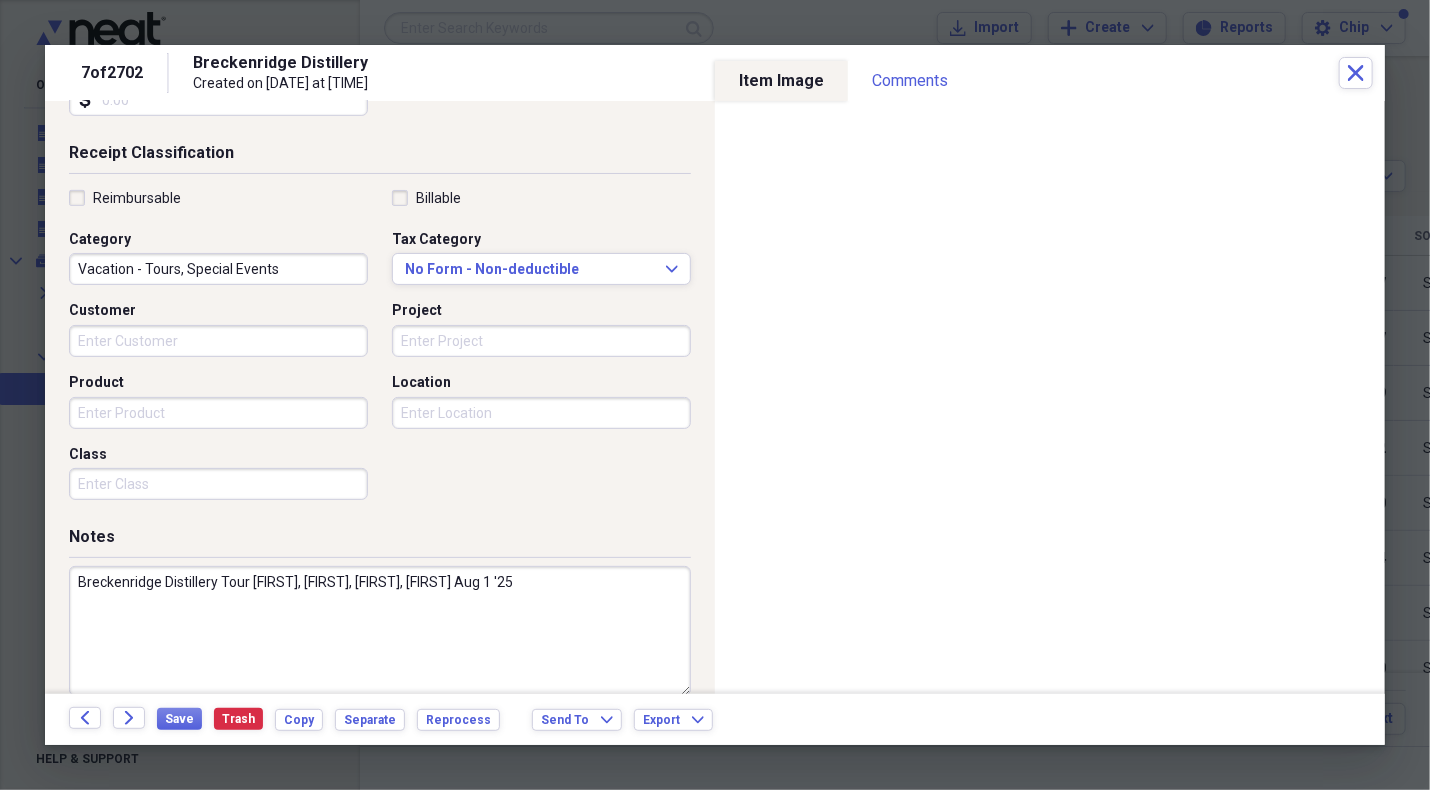 type on "110.78" 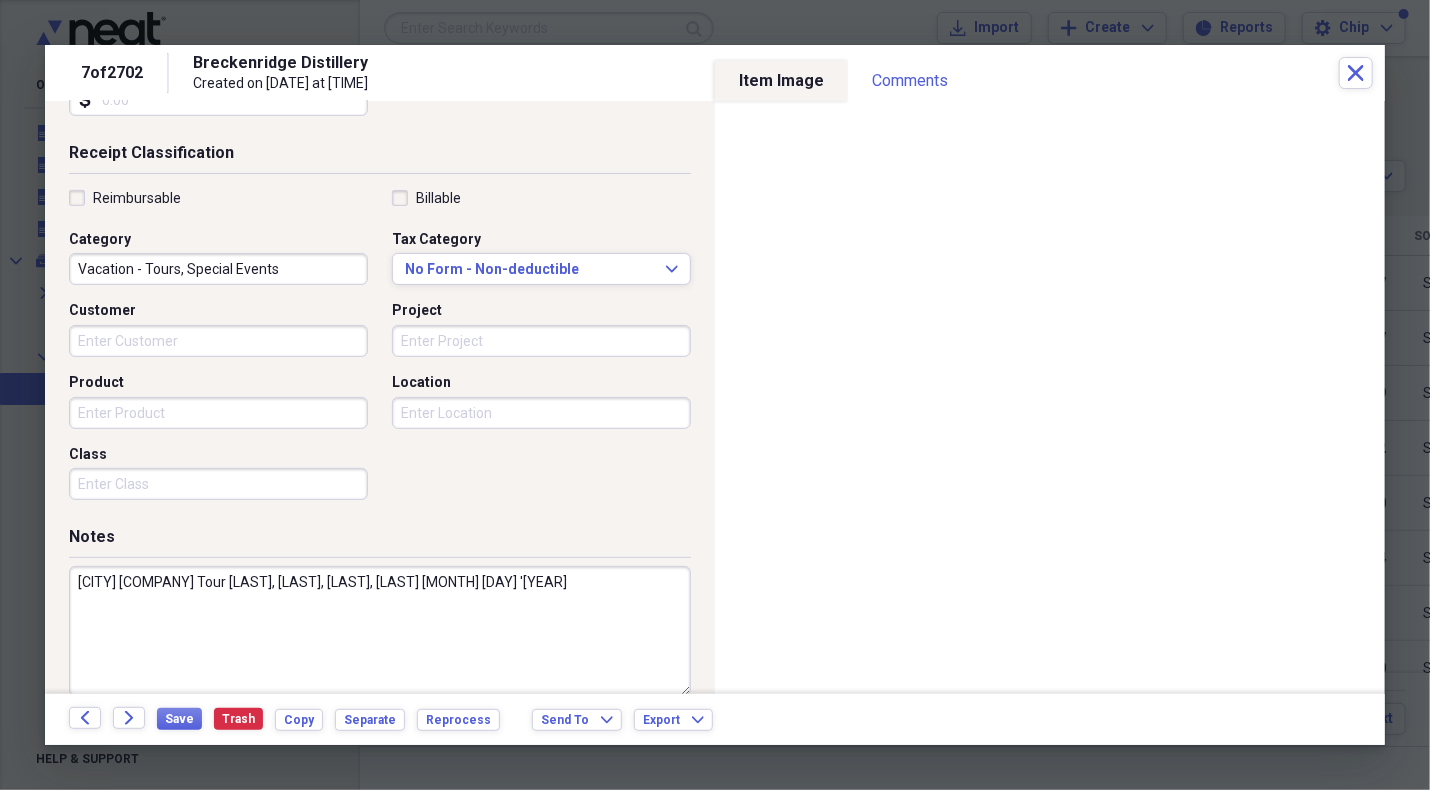 click on "[CITY] [COMPANY] Tour [LAST], [LAST], [LAST], [LAST] [MONTH] [DAY] '[YEAR]" at bounding box center (380, 631) 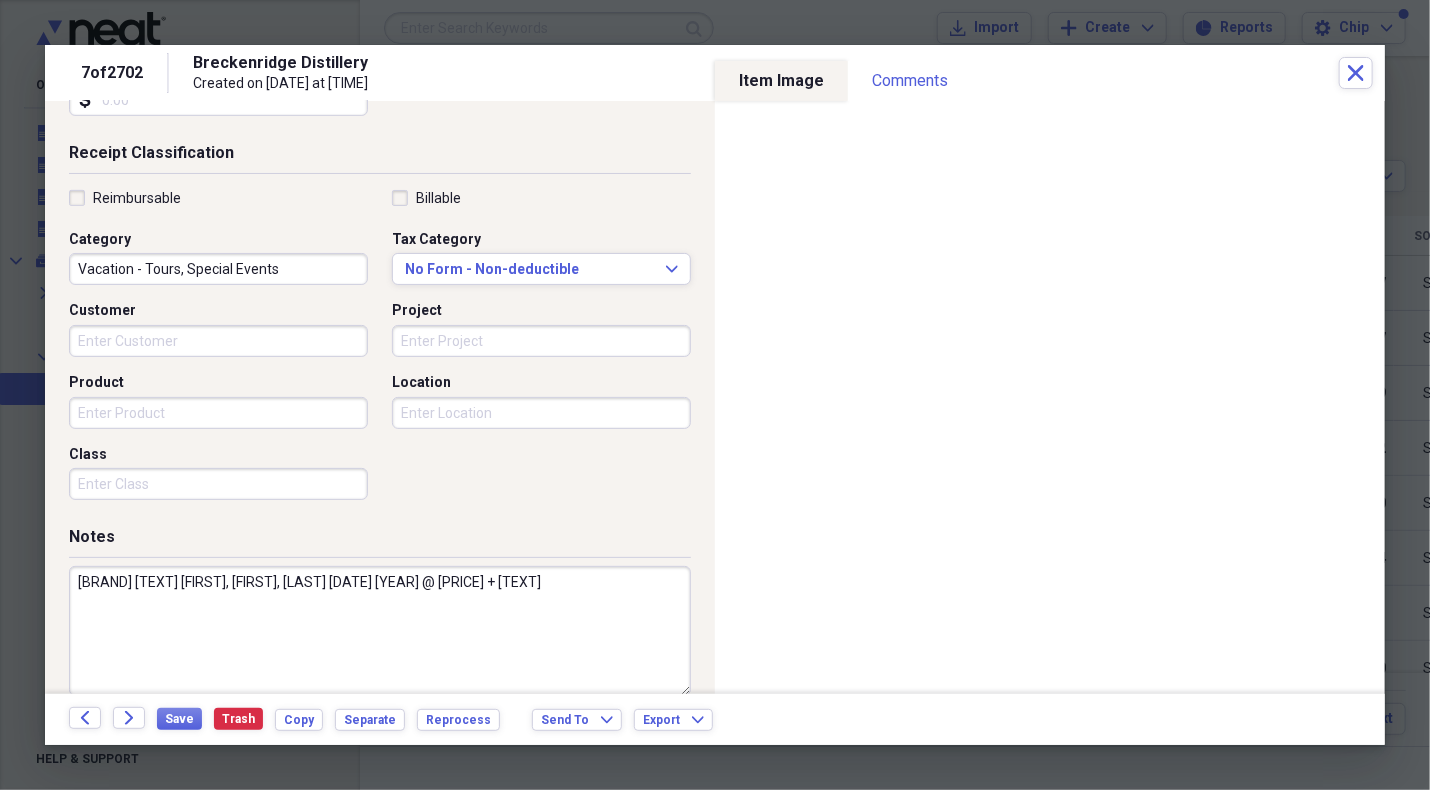 click on "[BRAND] [TEXT] [FIRST], [FIRST], [LAST] [DATE] [YEAR] @ [PRICE] + [TEXT]" at bounding box center (380, 631) 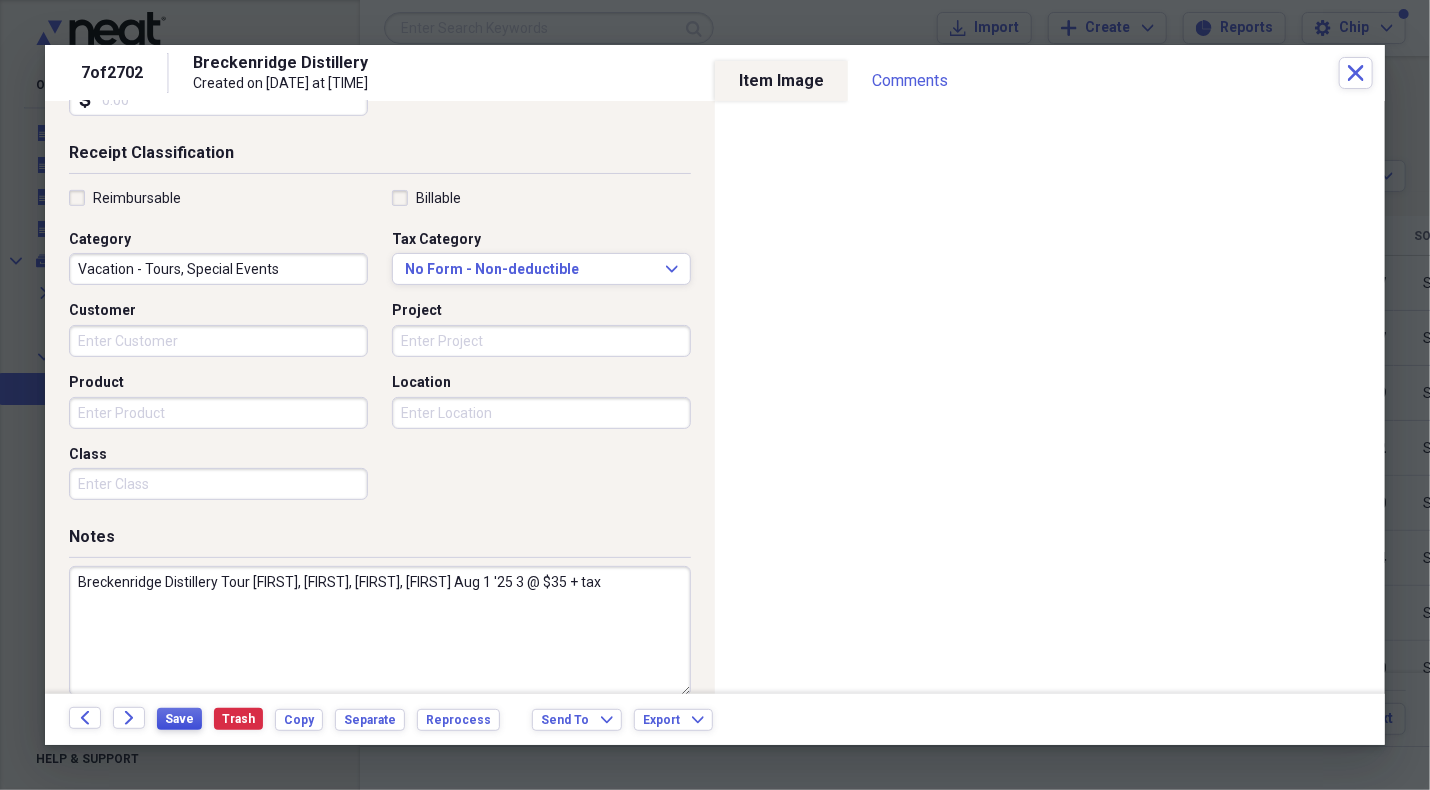 type on "Breckenridge Distillery Tour [FIRST], [FIRST], [FIRST], [FIRST] Aug 1 '25 3 @ $35 + tax" 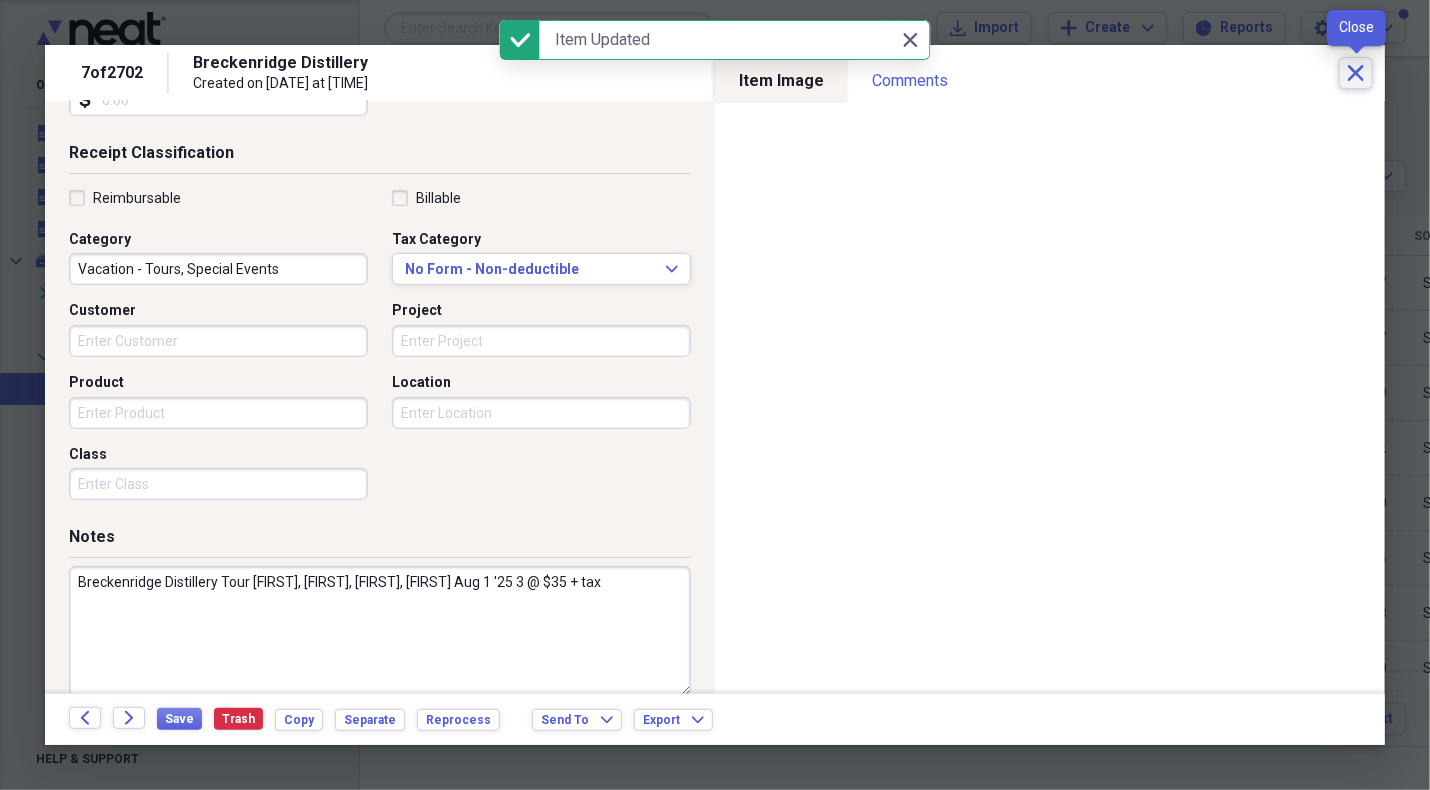 click on "Close" at bounding box center (1356, 73) 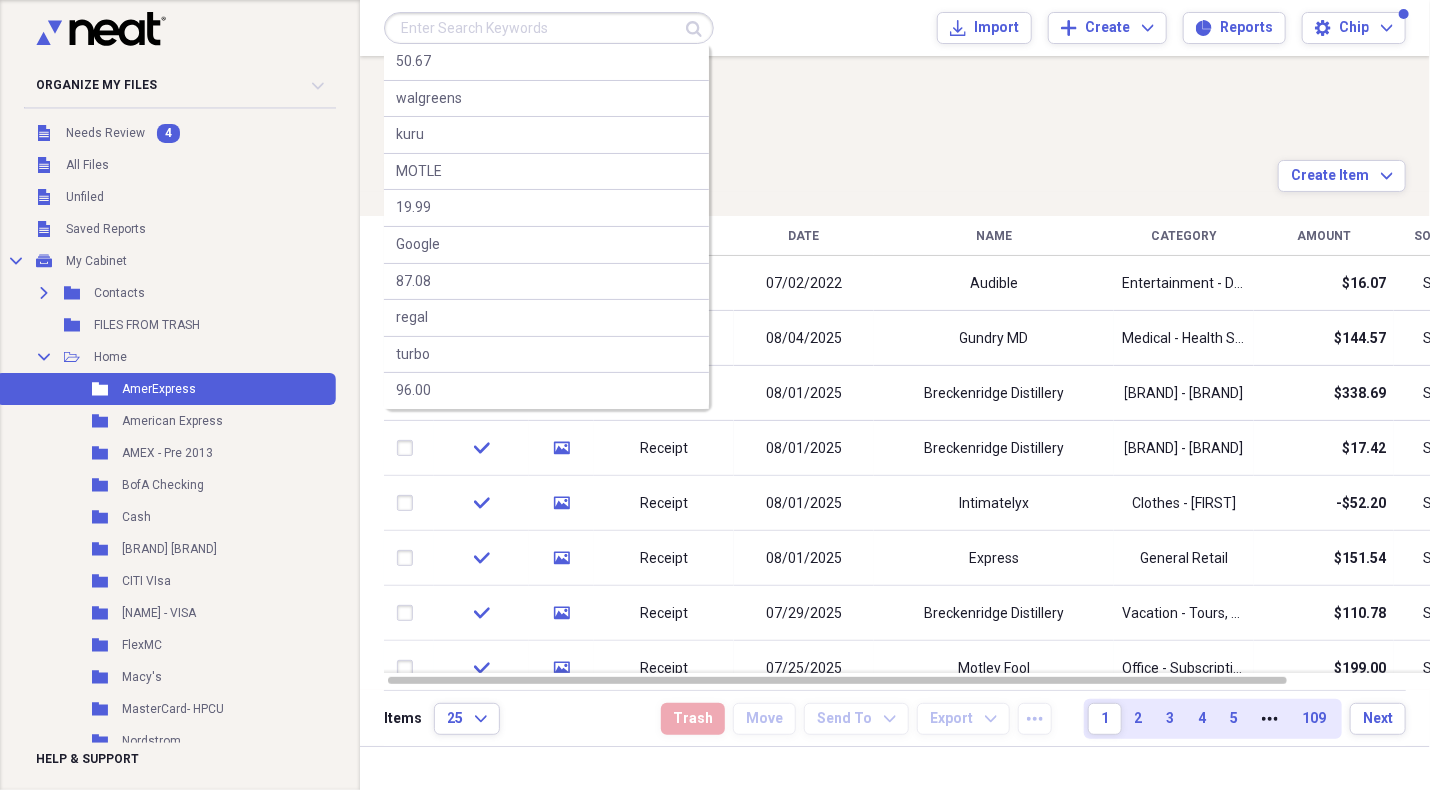 click at bounding box center (549, 28) 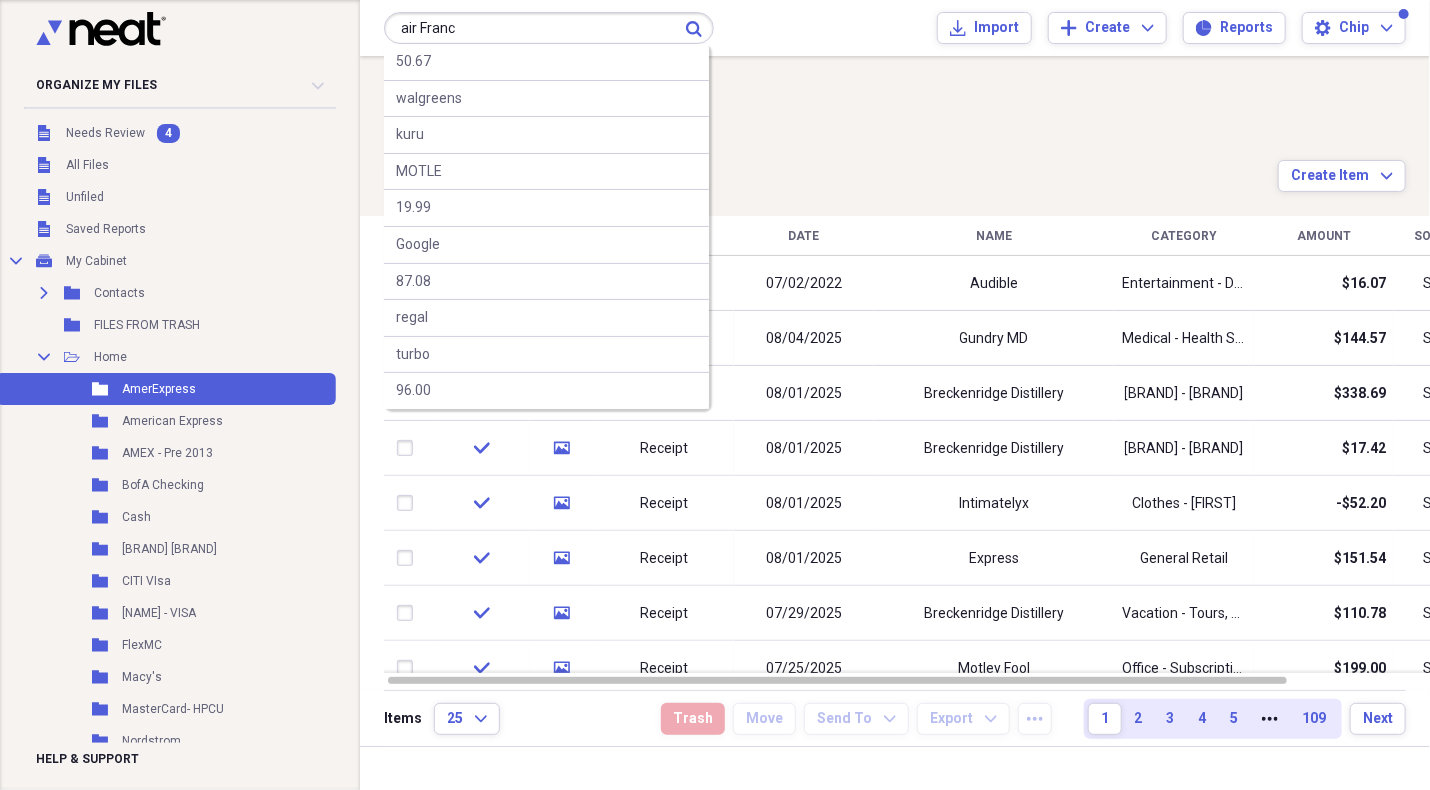 type on "air Franc" 